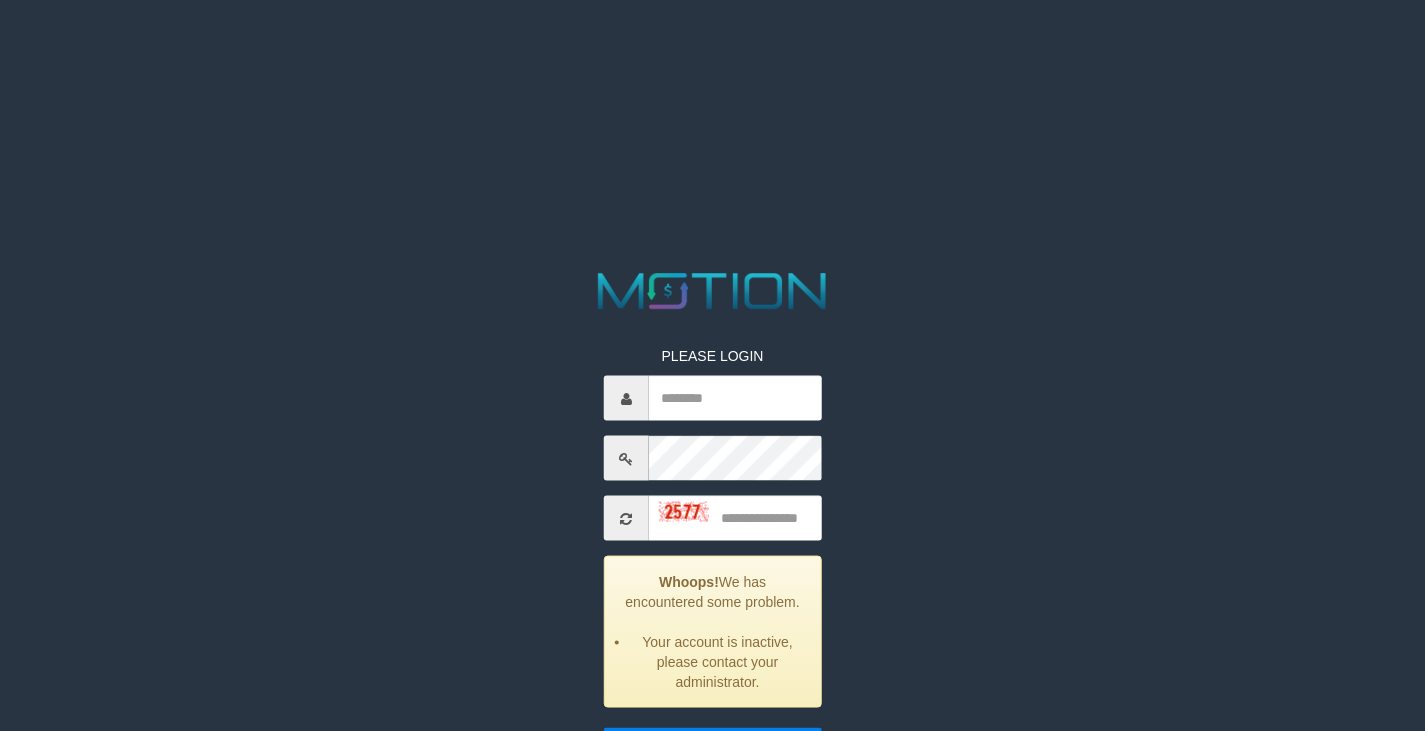 scroll, scrollTop: 0, scrollLeft: 0, axis: both 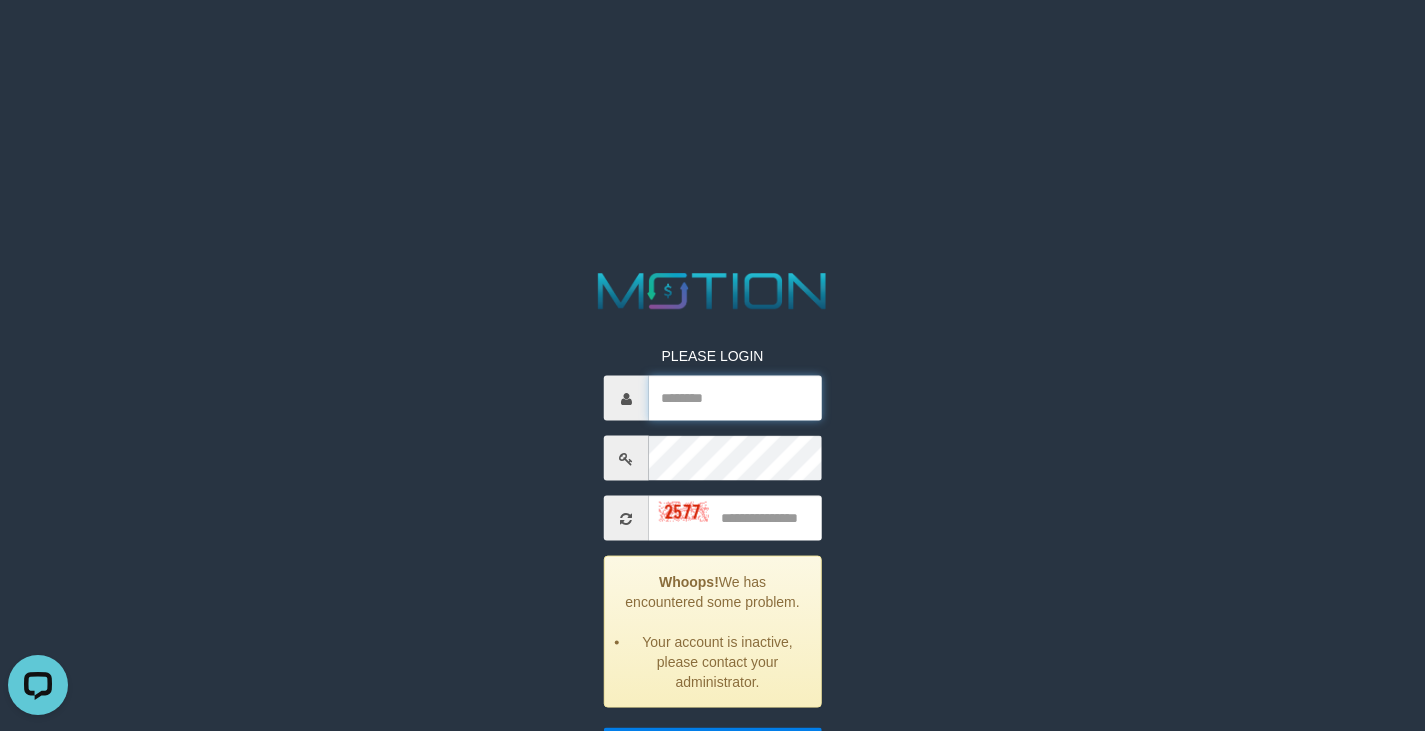 type on "********" 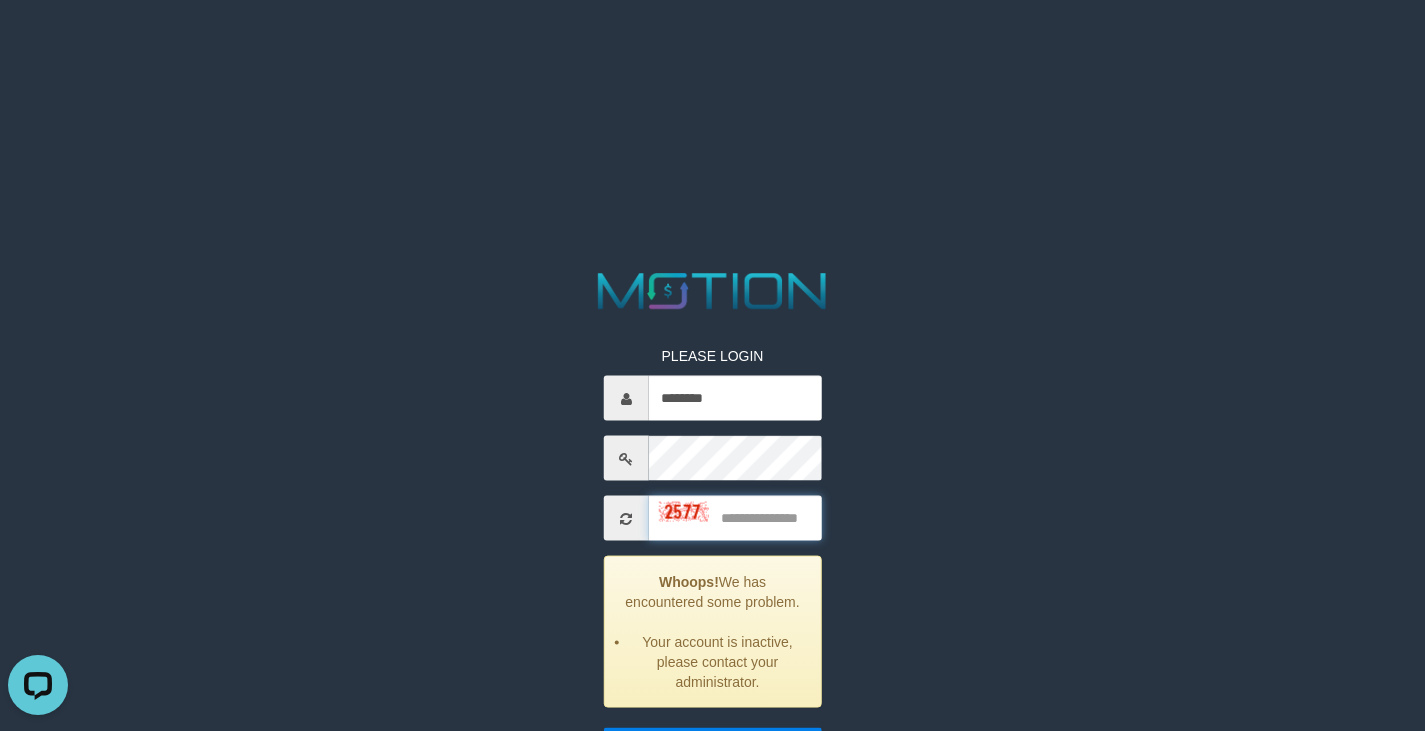 click at bounding box center (735, 518) 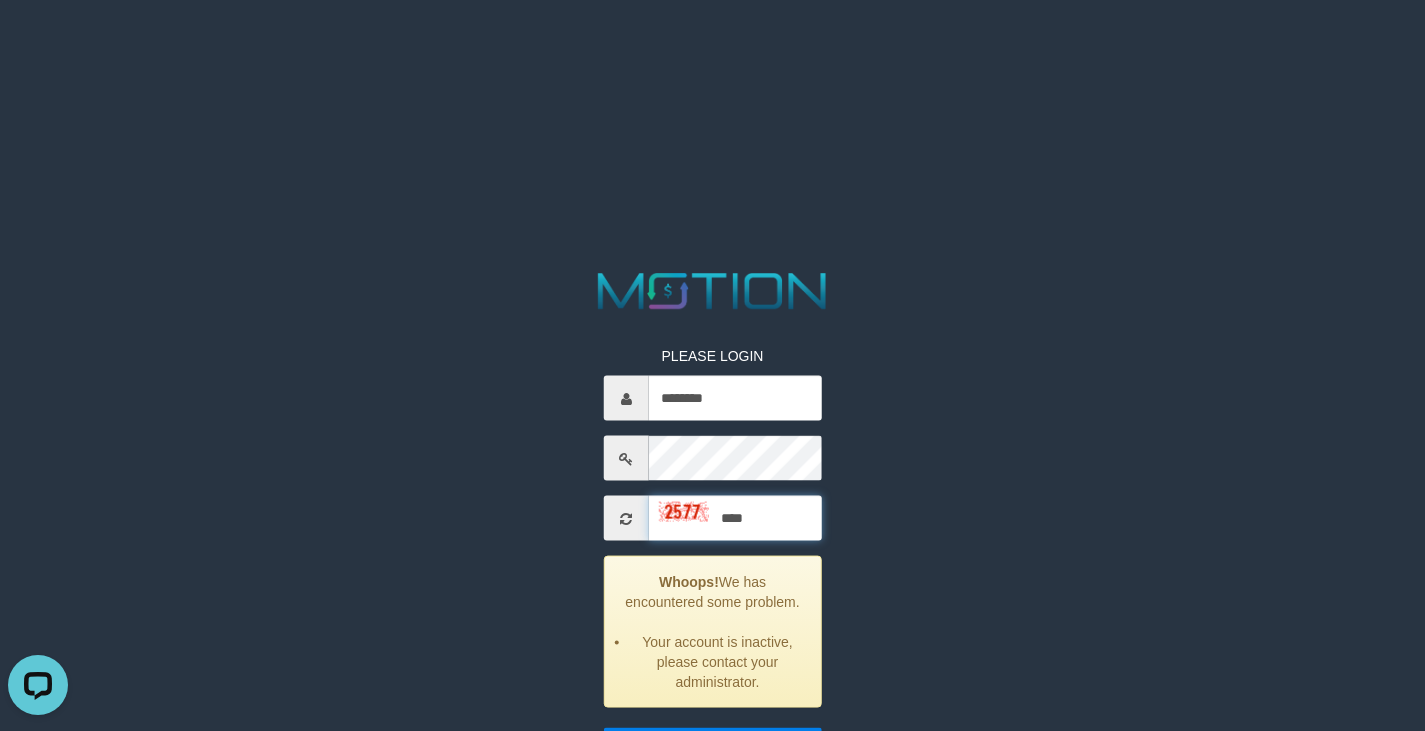 type on "****" 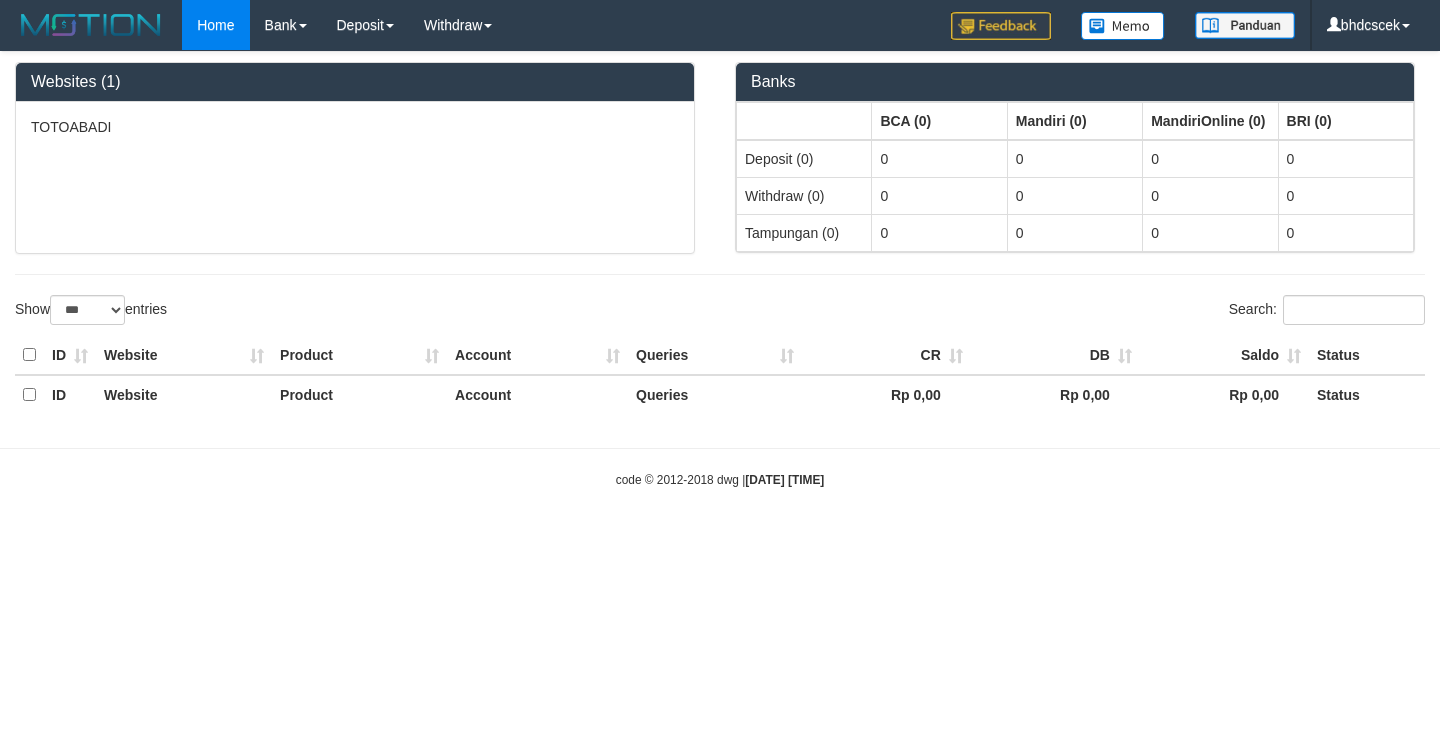 select on "***" 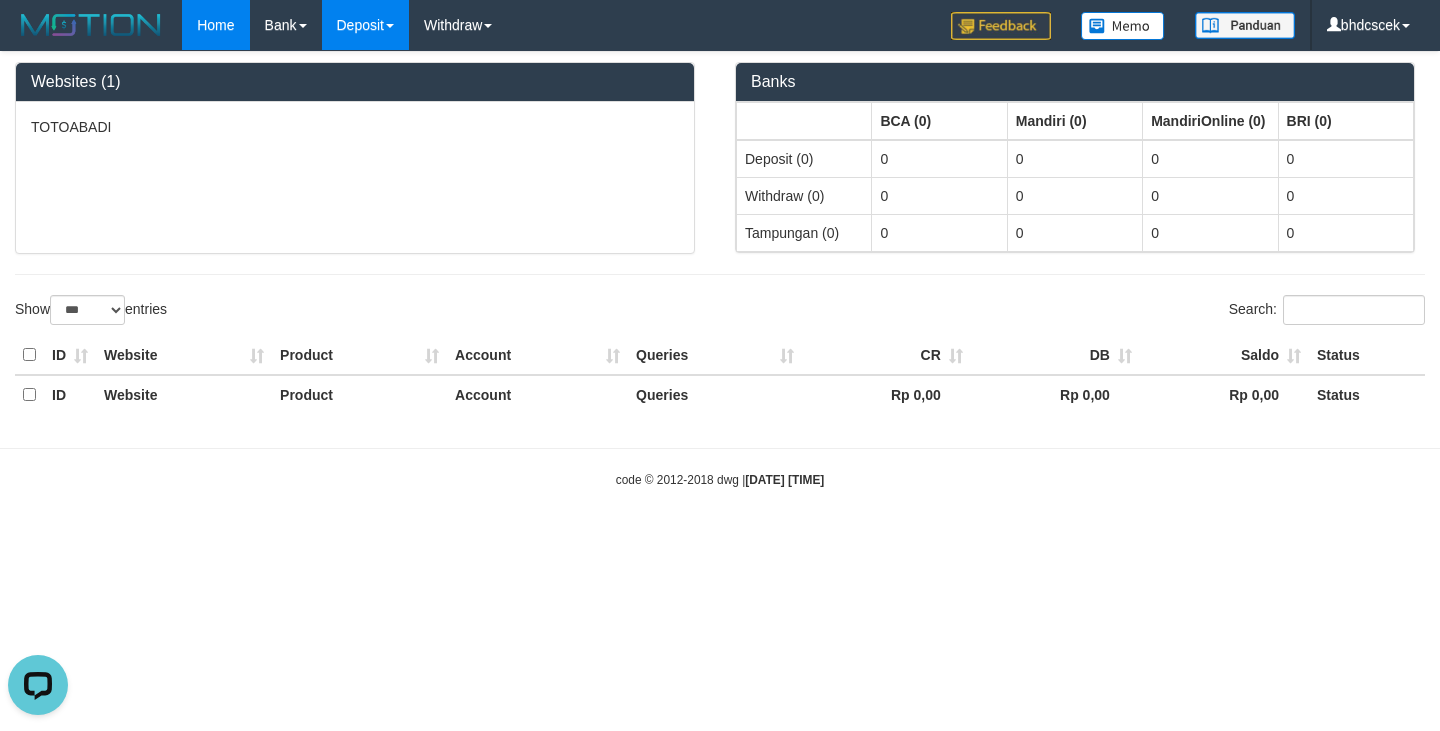 scroll, scrollTop: 0, scrollLeft: 0, axis: both 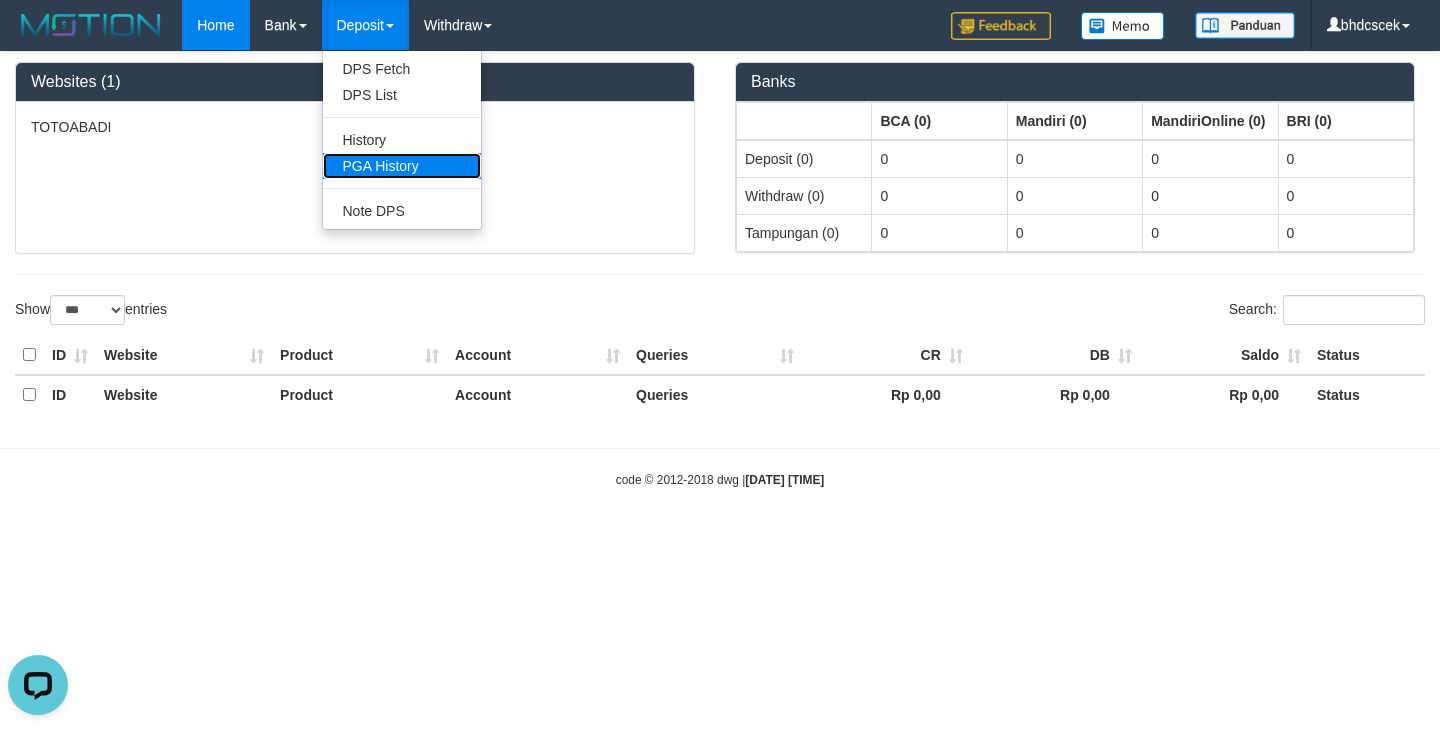 click on "PGA History" at bounding box center (402, 166) 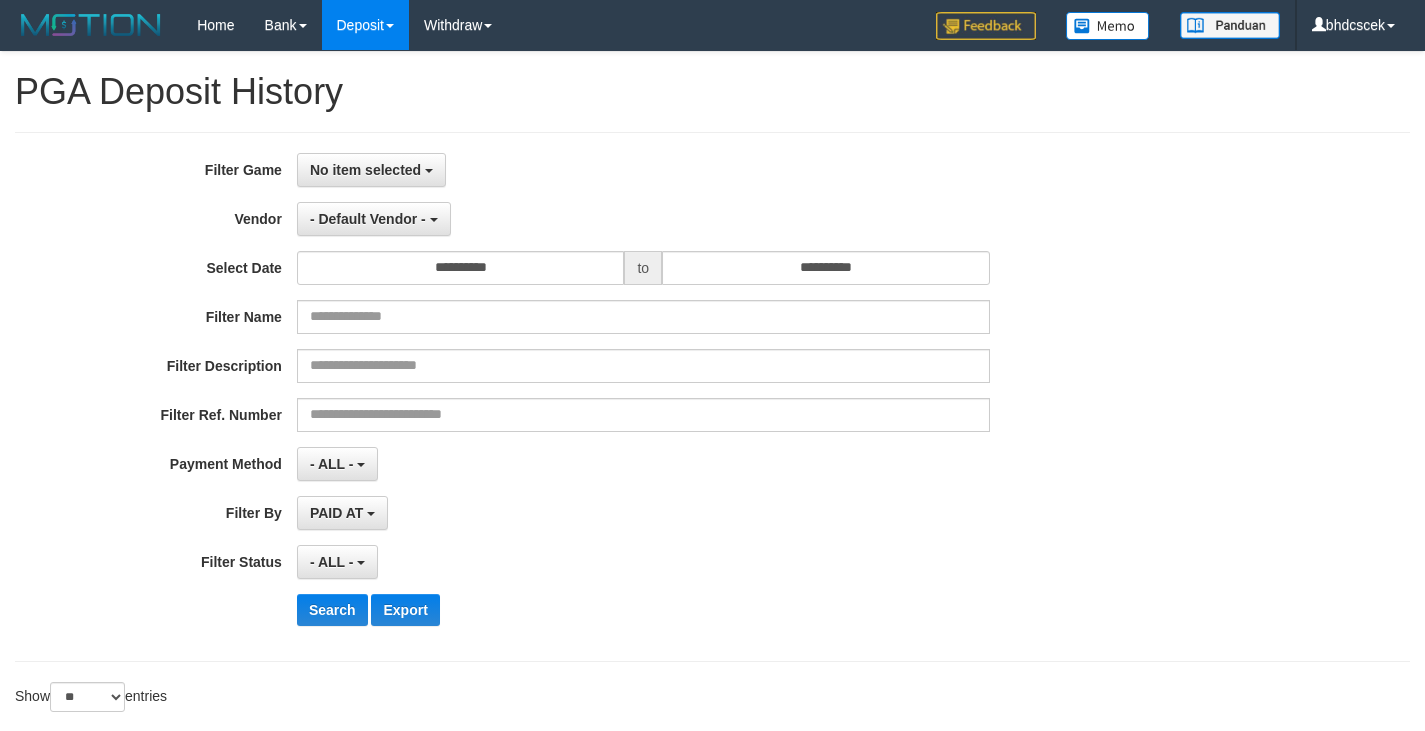 select 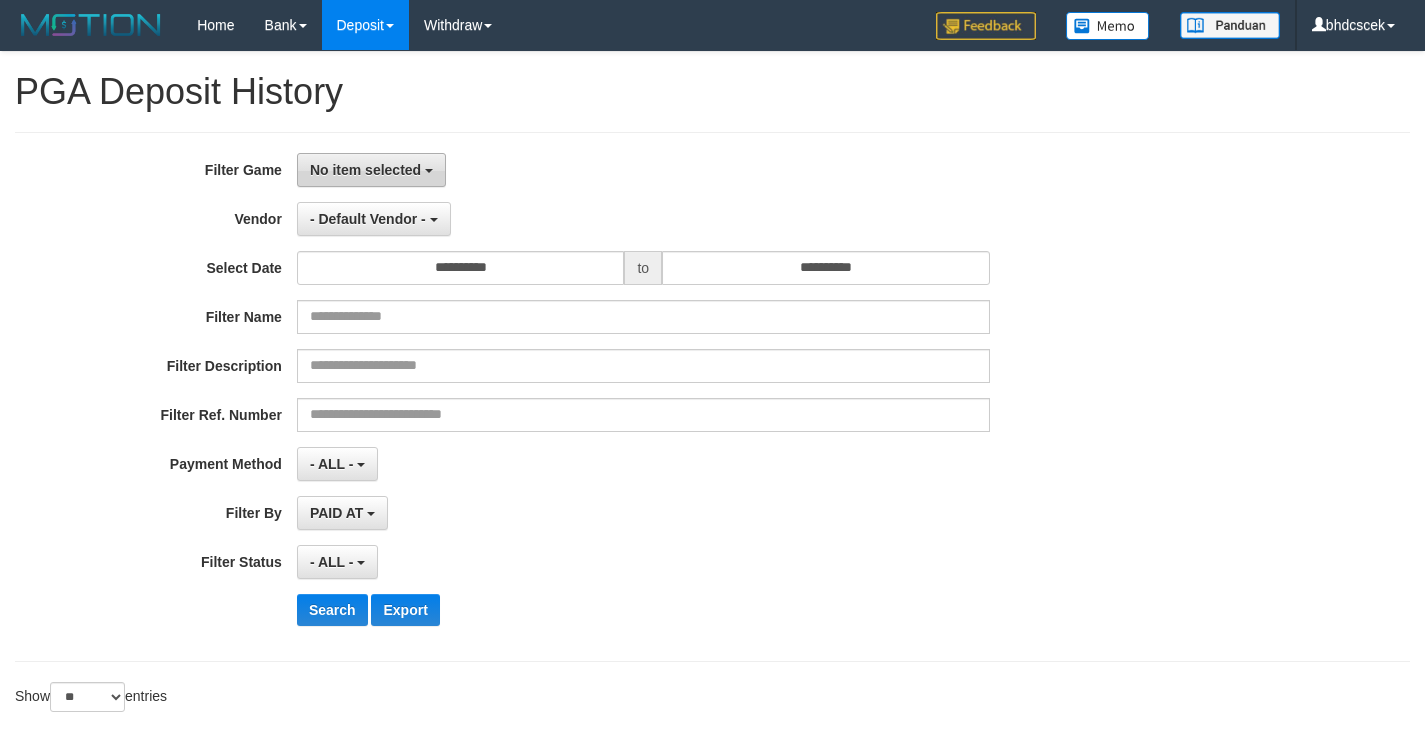 click on "No item selected" at bounding box center (371, 170) 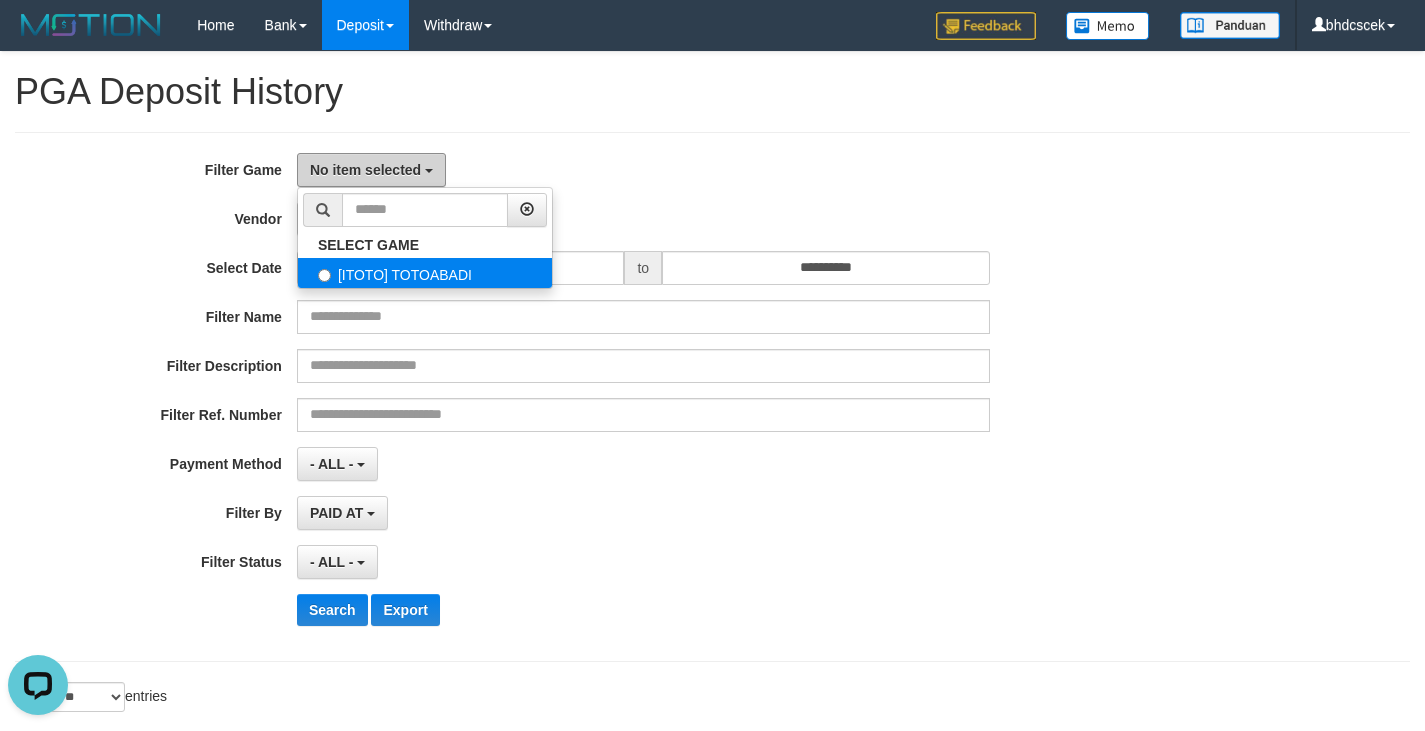 scroll, scrollTop: 0, scrollLeft: 0, axis: both 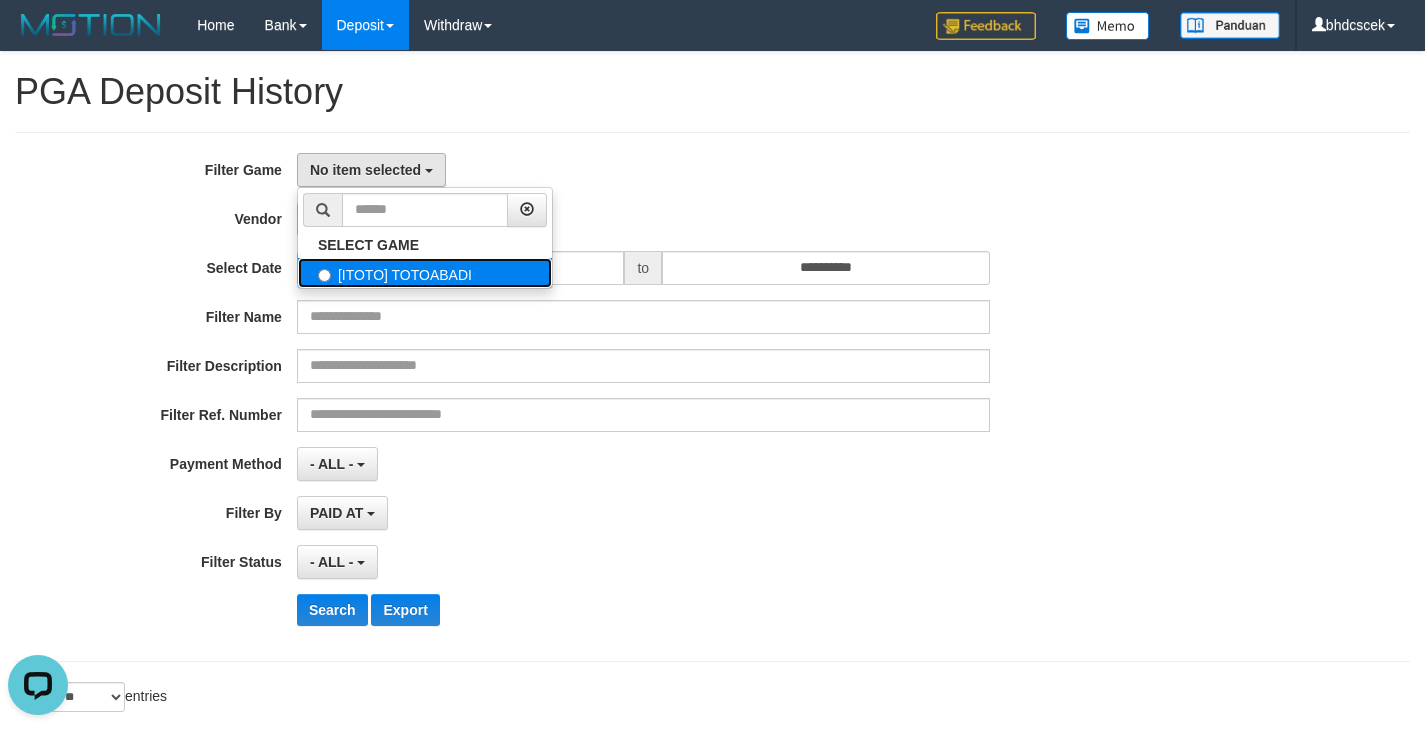click on "[ITOTO] TOTOABADI" at bounding box center (425, 273) 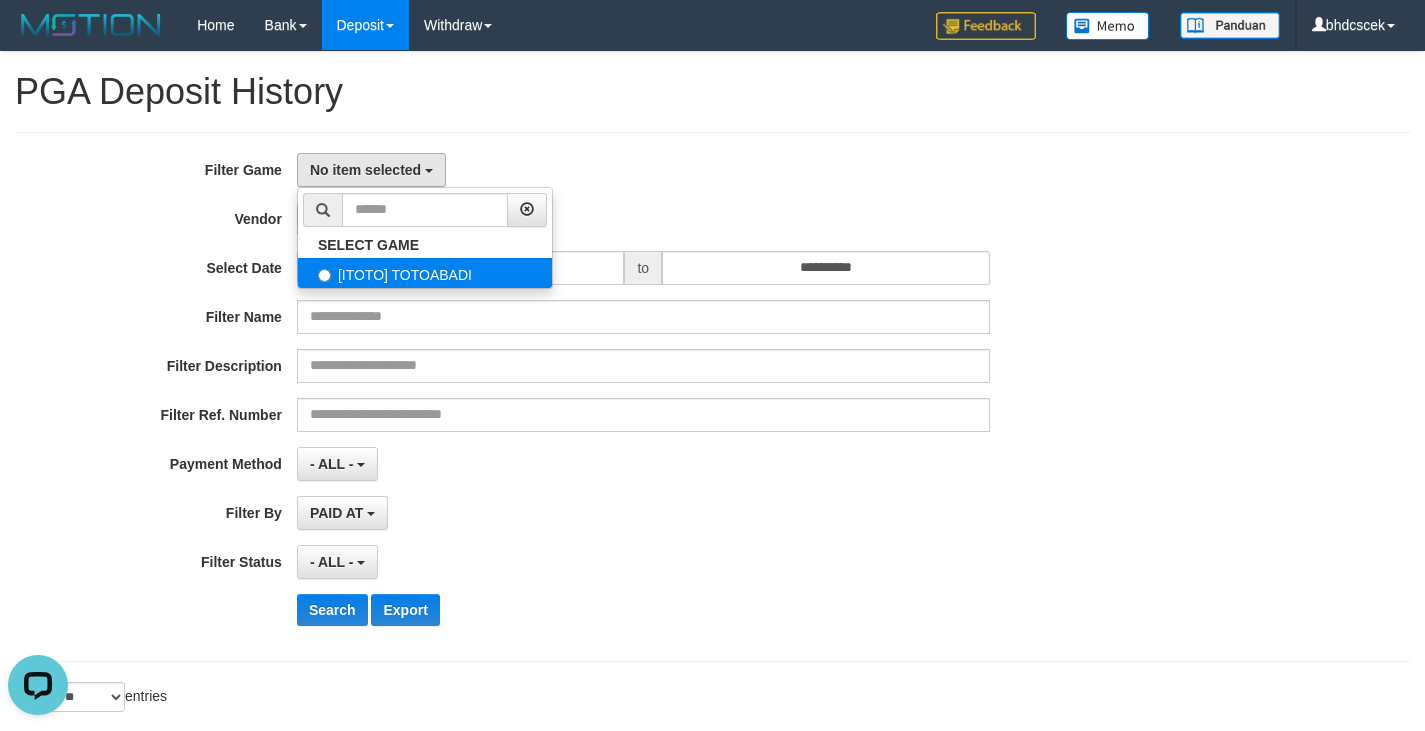 select on "****" 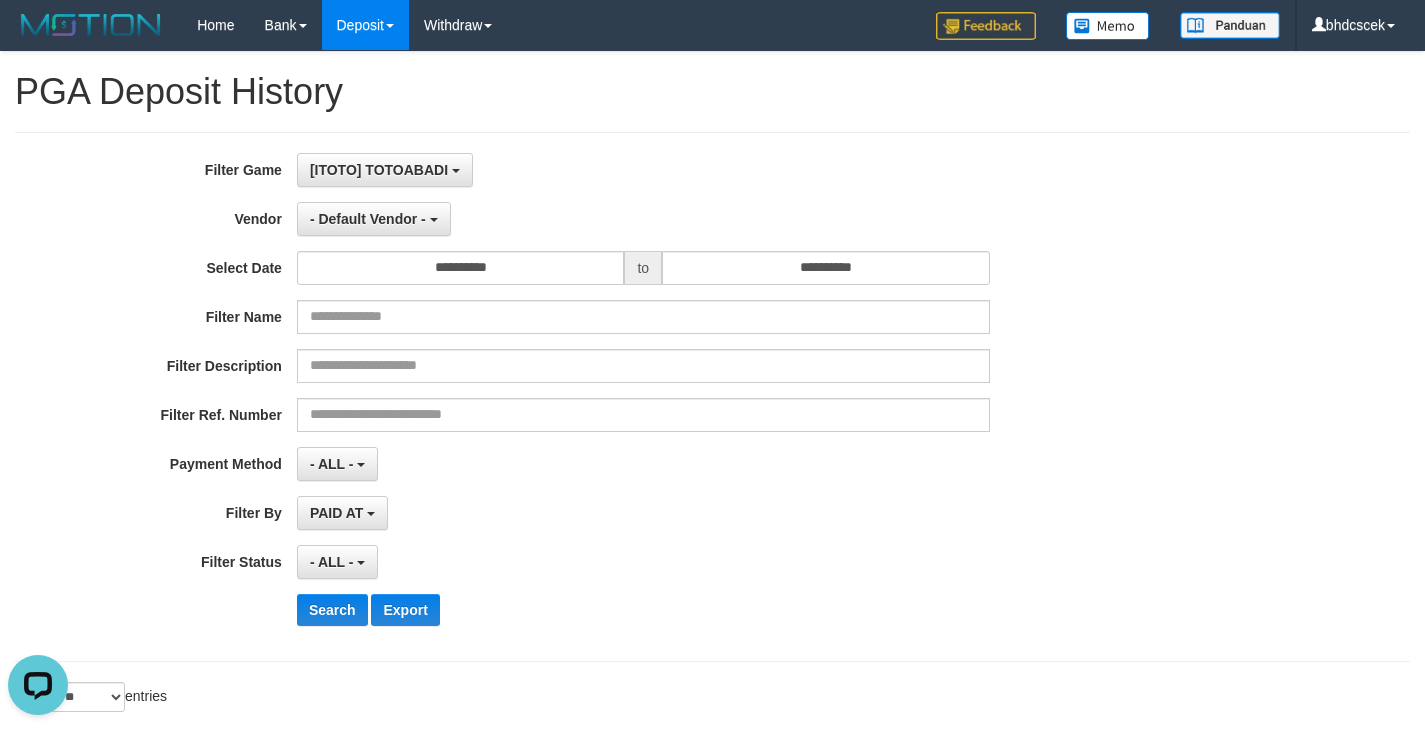 scroll, scrollTop: 18, scrollLeft: 0, axis: vertical 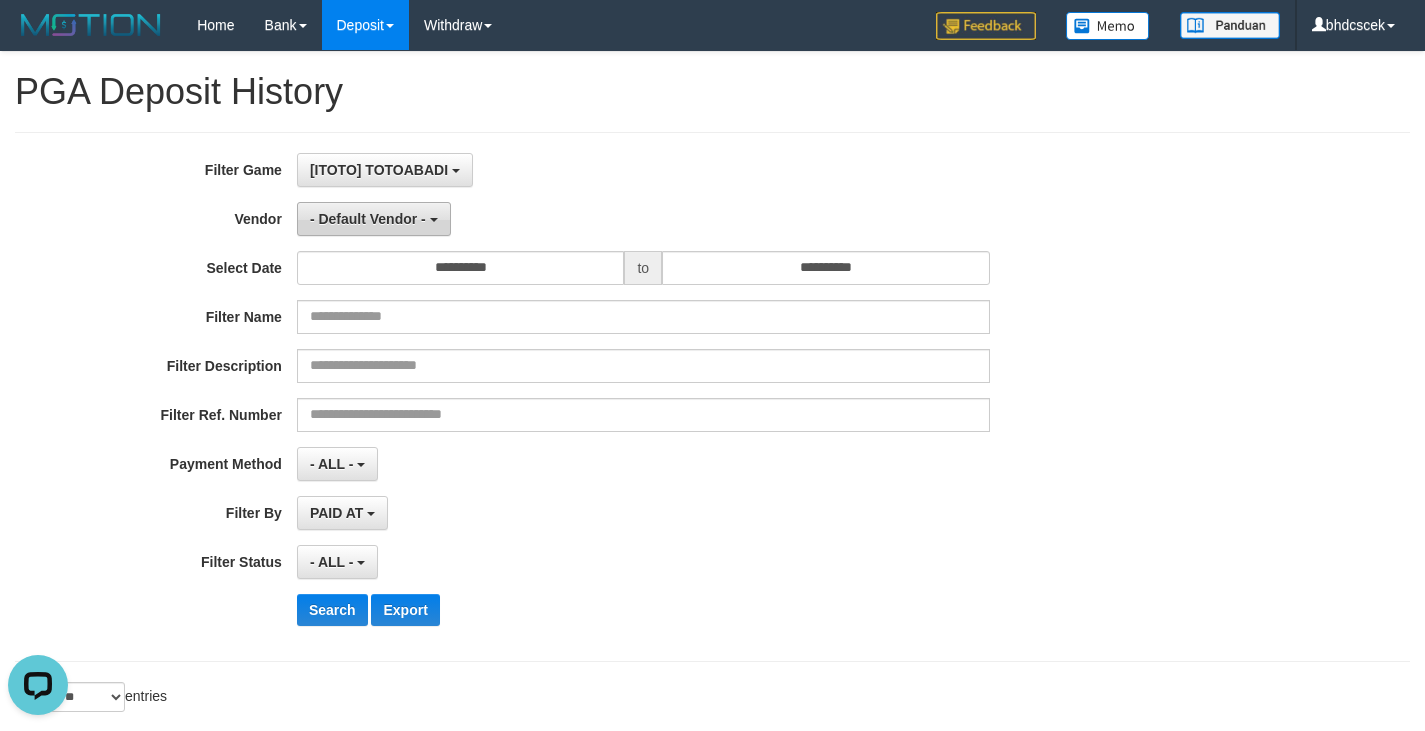 click on "- Default Vendor -" at bounding box center (374, 219) 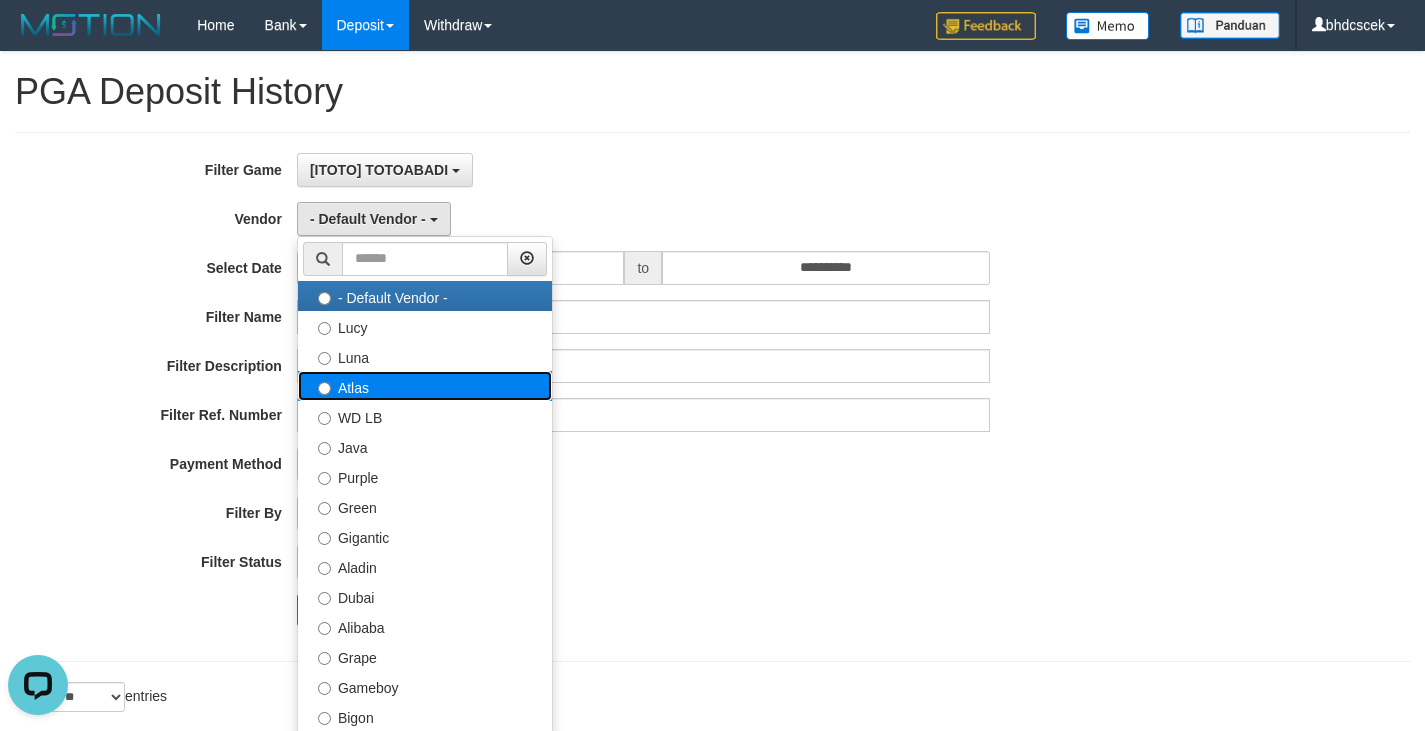 click on "Atlas" at bounding box center (425, 386) 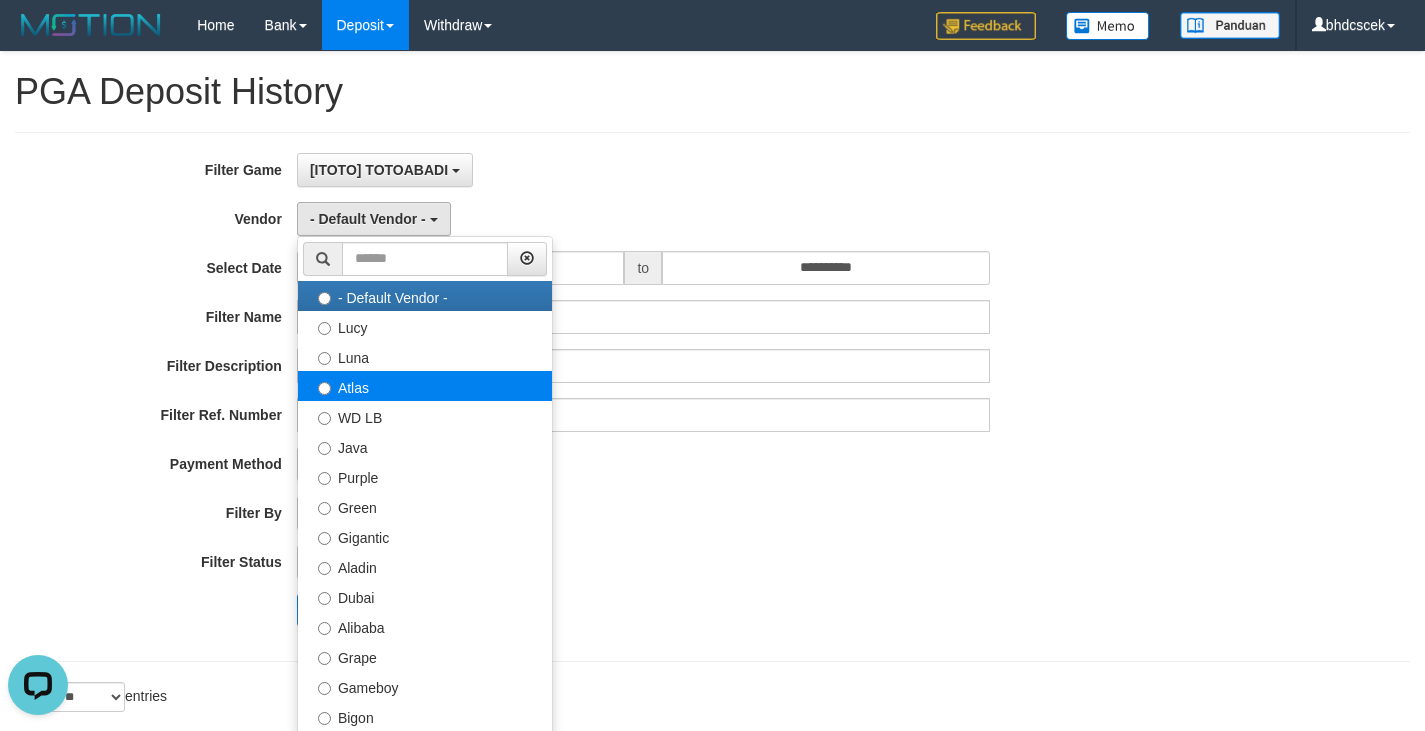 select on "**********" 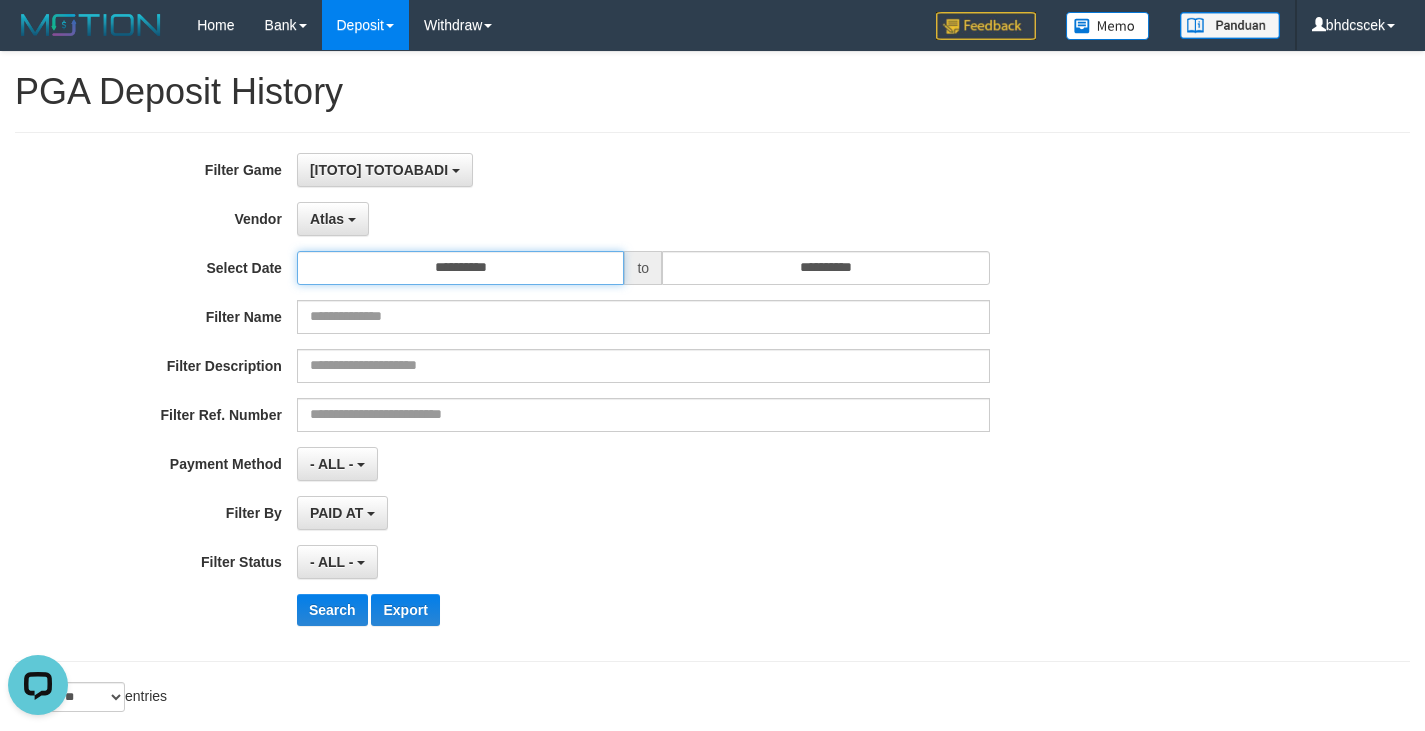 click on "**********" at bounding box center [461, 268] 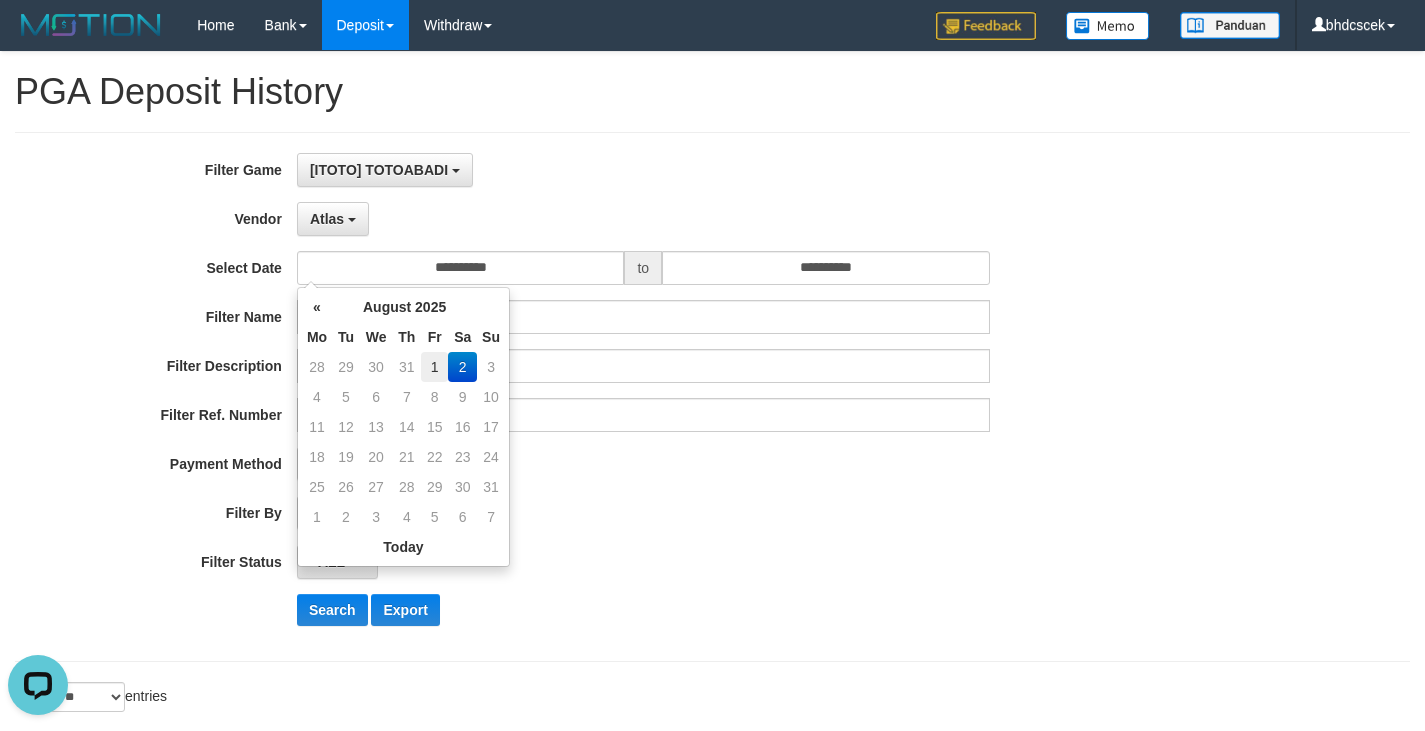 click on "1" at bounding box center [434, 367] 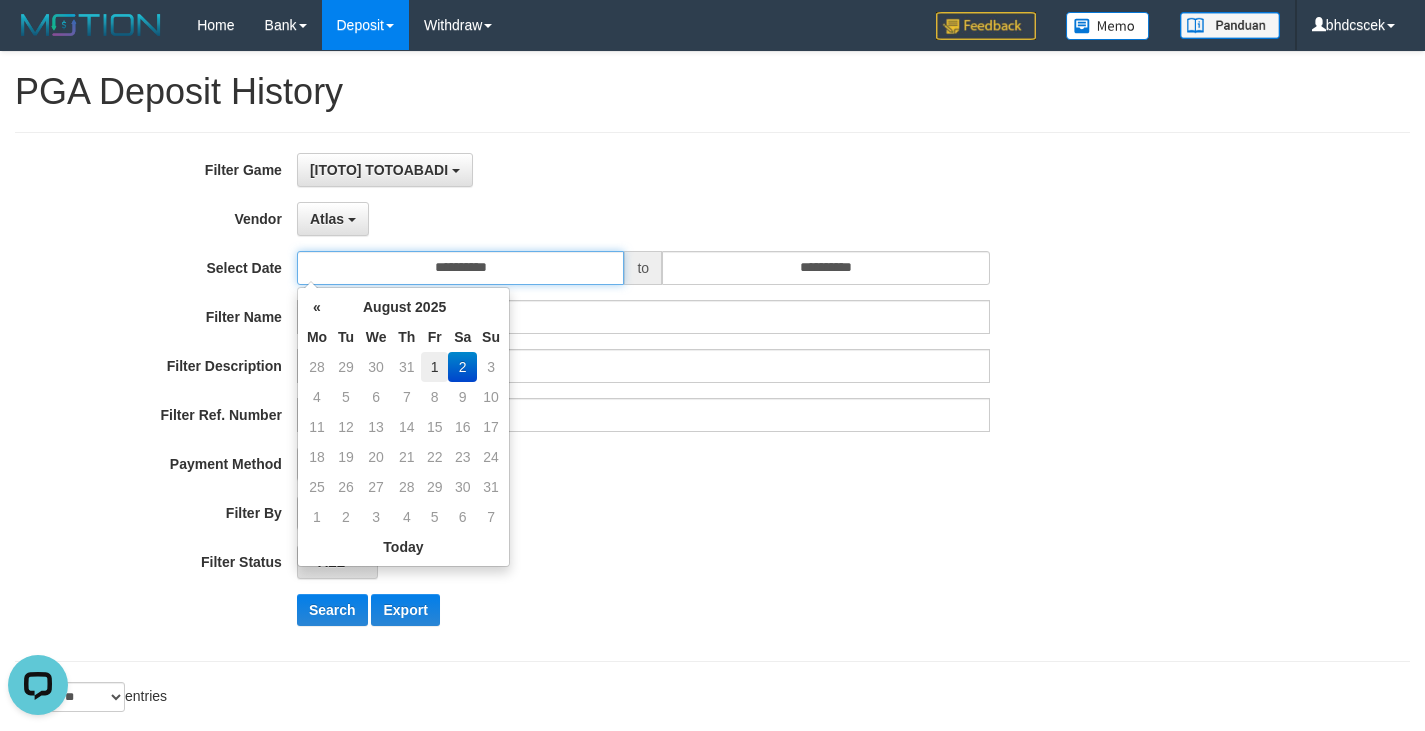 type on "**********" 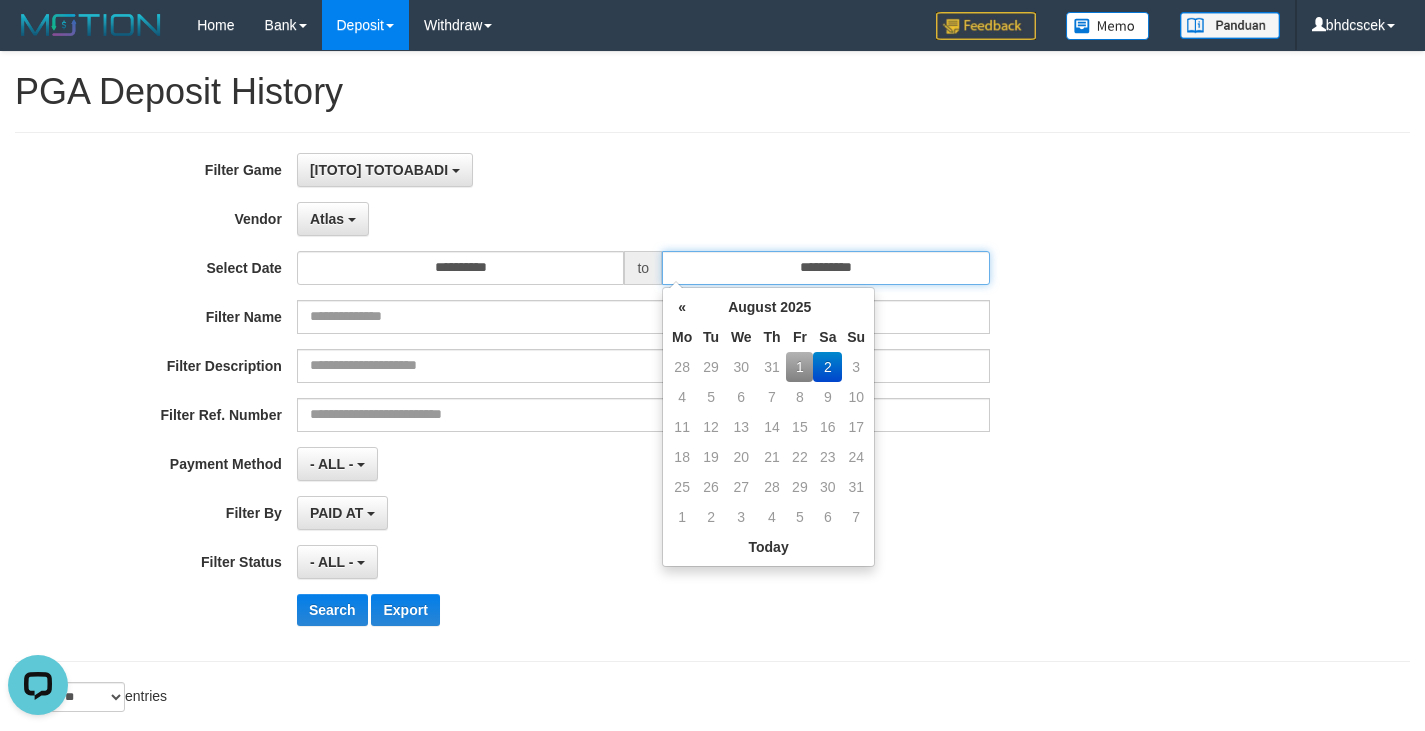 drag, startPoint x: 819, startPoint y: 269, endPoint x: 840, endPoint y: 342, distance: 75.96052 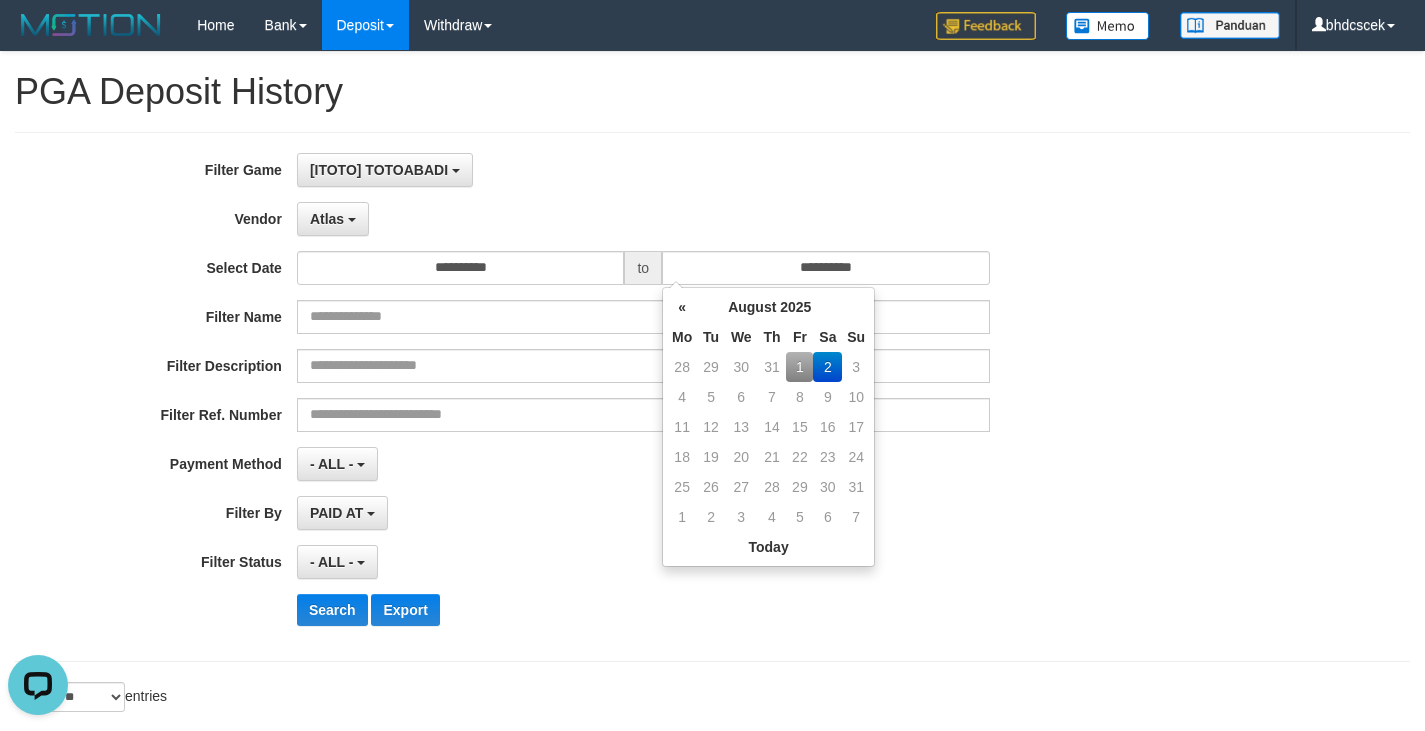 click on "1" at bounding box center (799, 367) 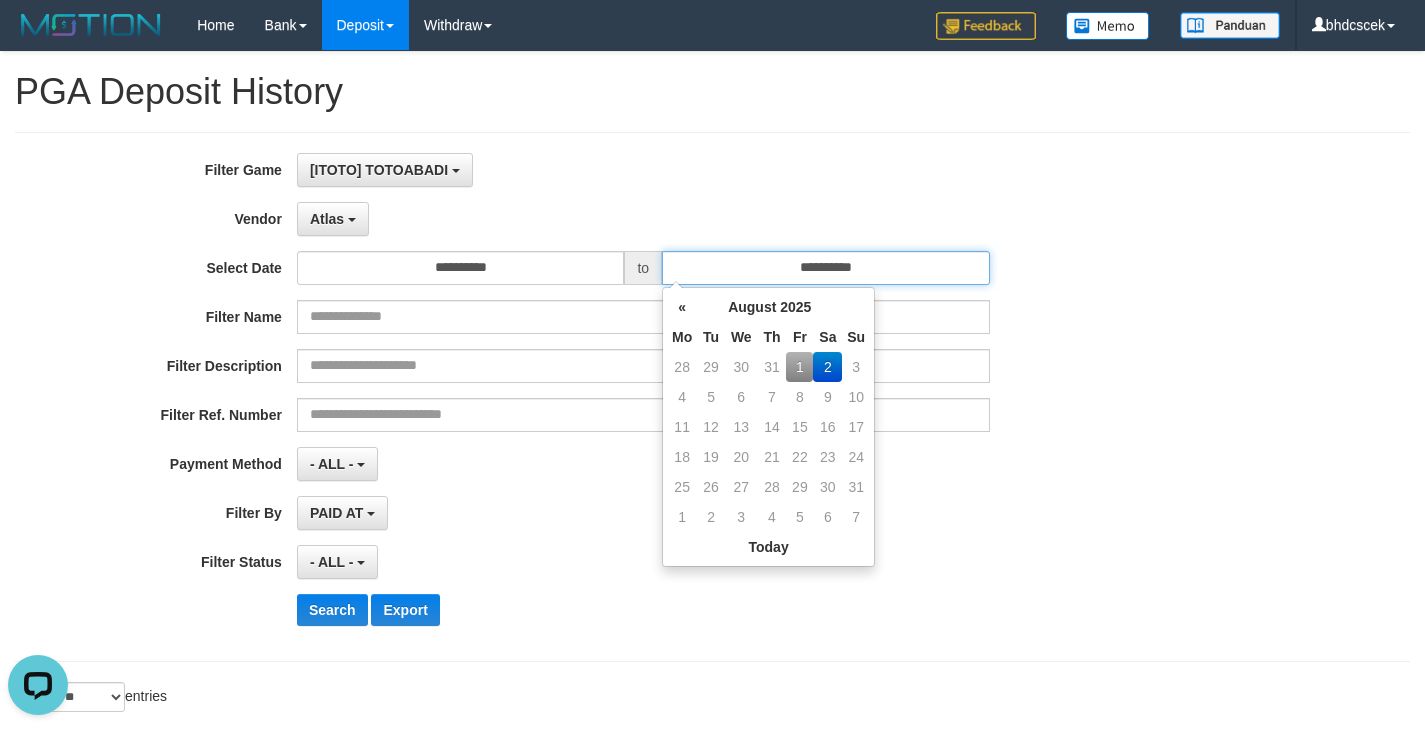 type on "**********" 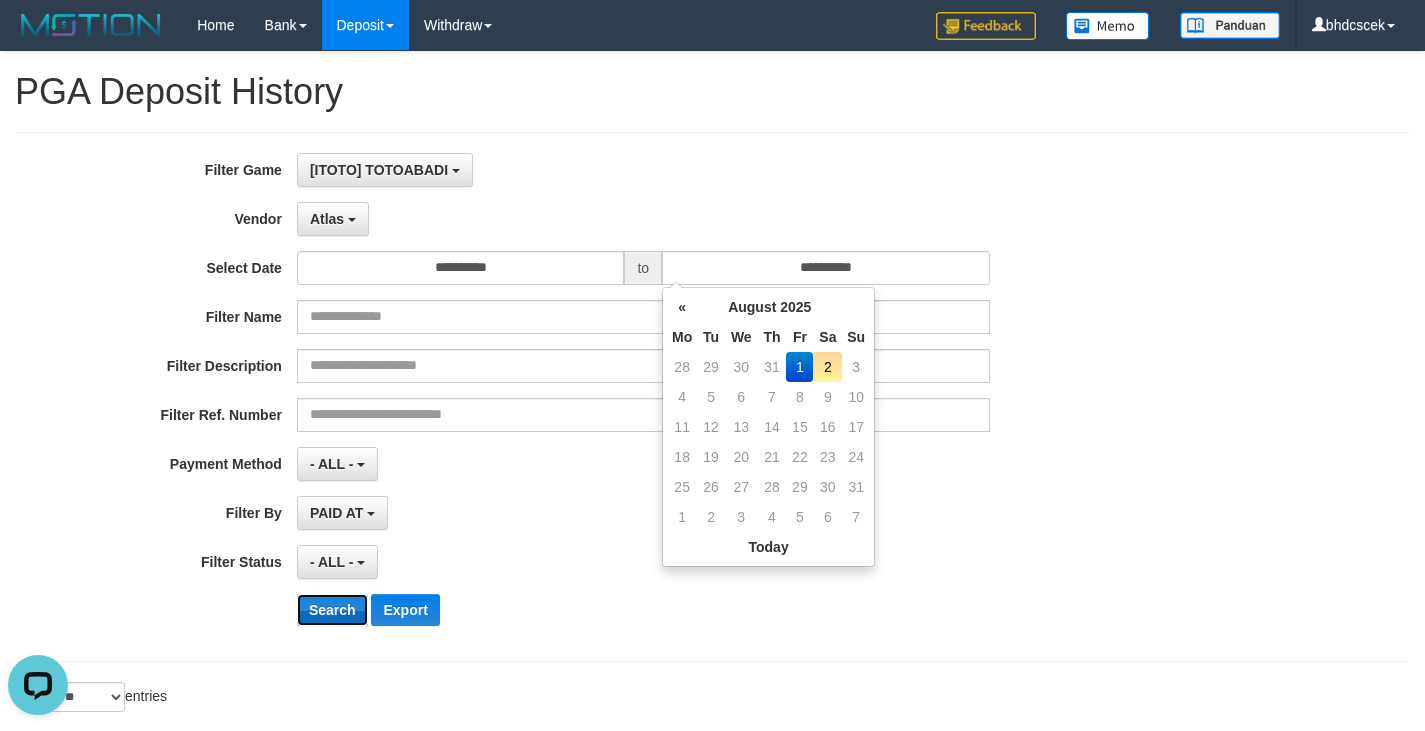 click on "Search" at bounding box center [332, 610] 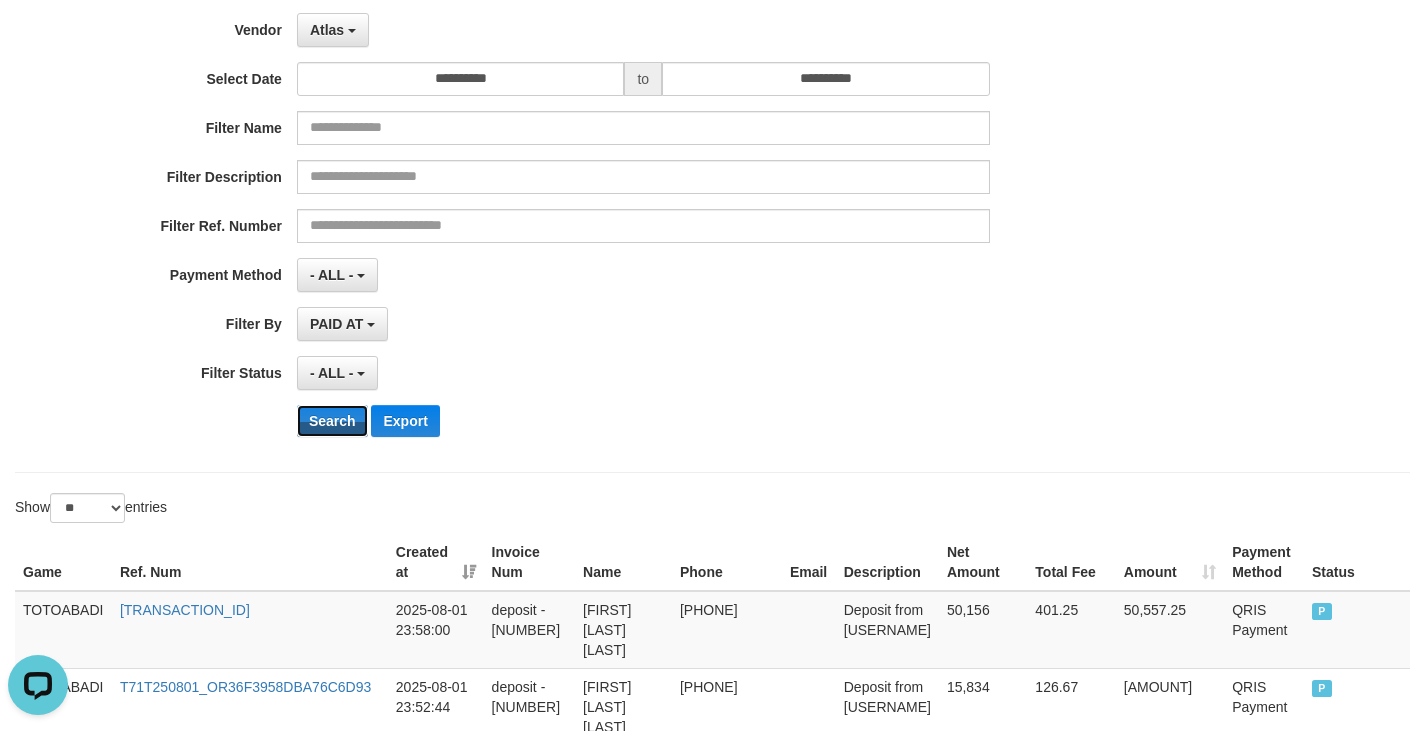 scroll, scrollTop: 171, scrollLeft: 0, axis: vertical 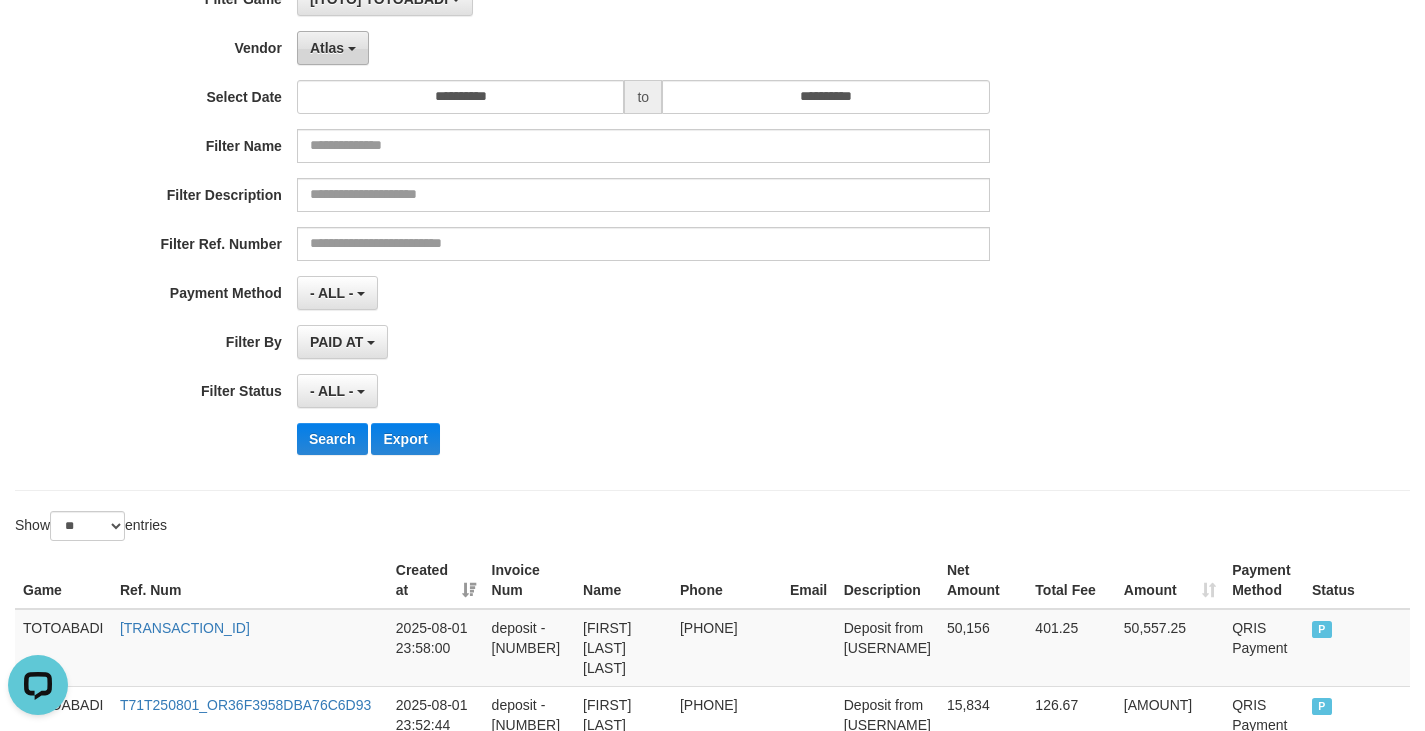 click on "Atlas" at bounding box center (333, 48) 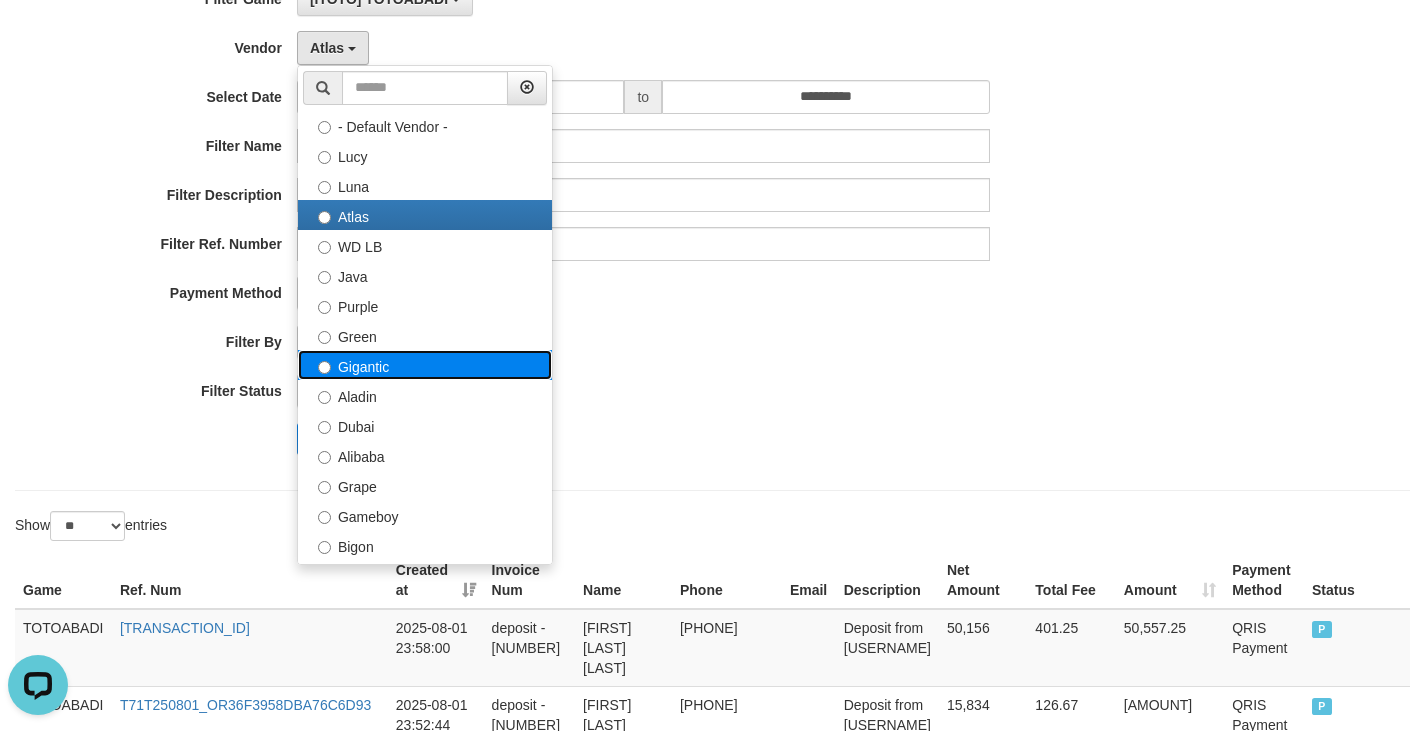 click on "Gigantic" at bounding box center (425, 365) 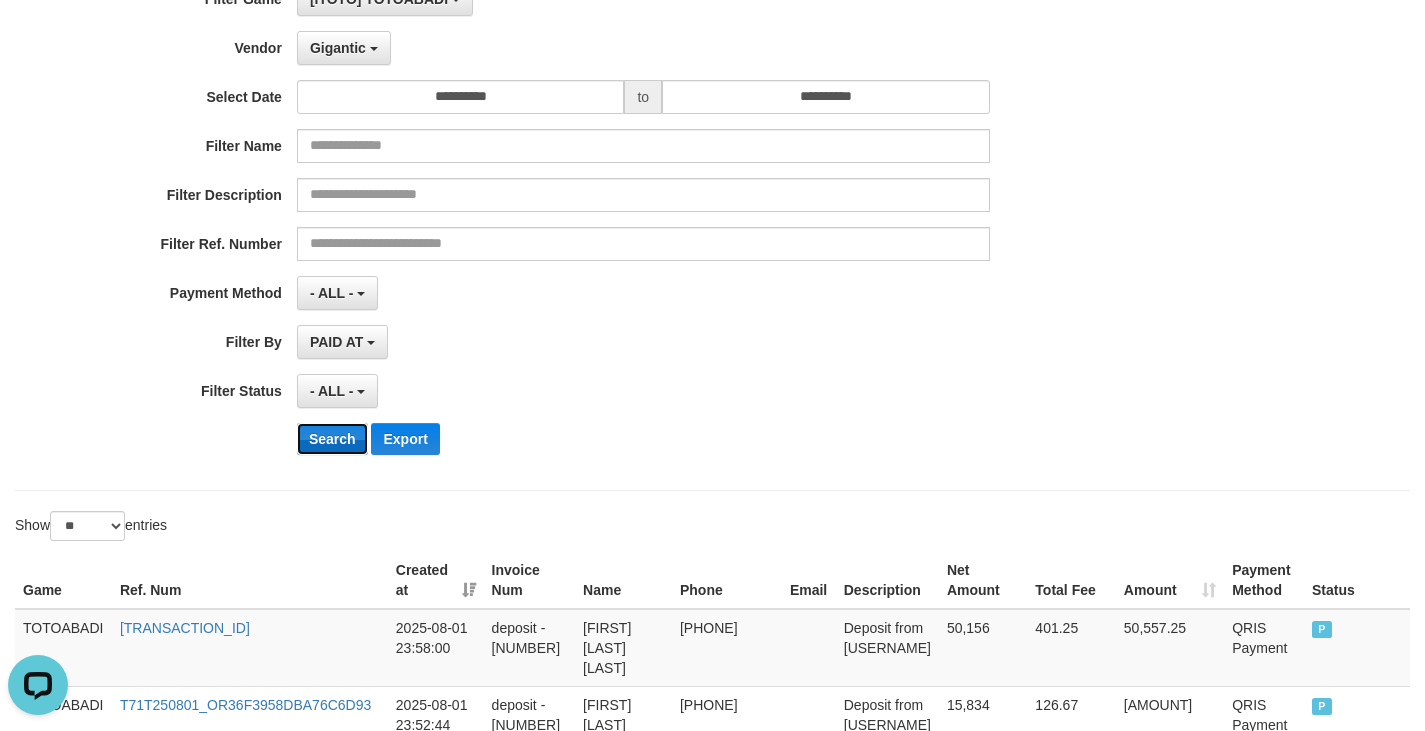 click on "Search" at bounding box center (332, 439) 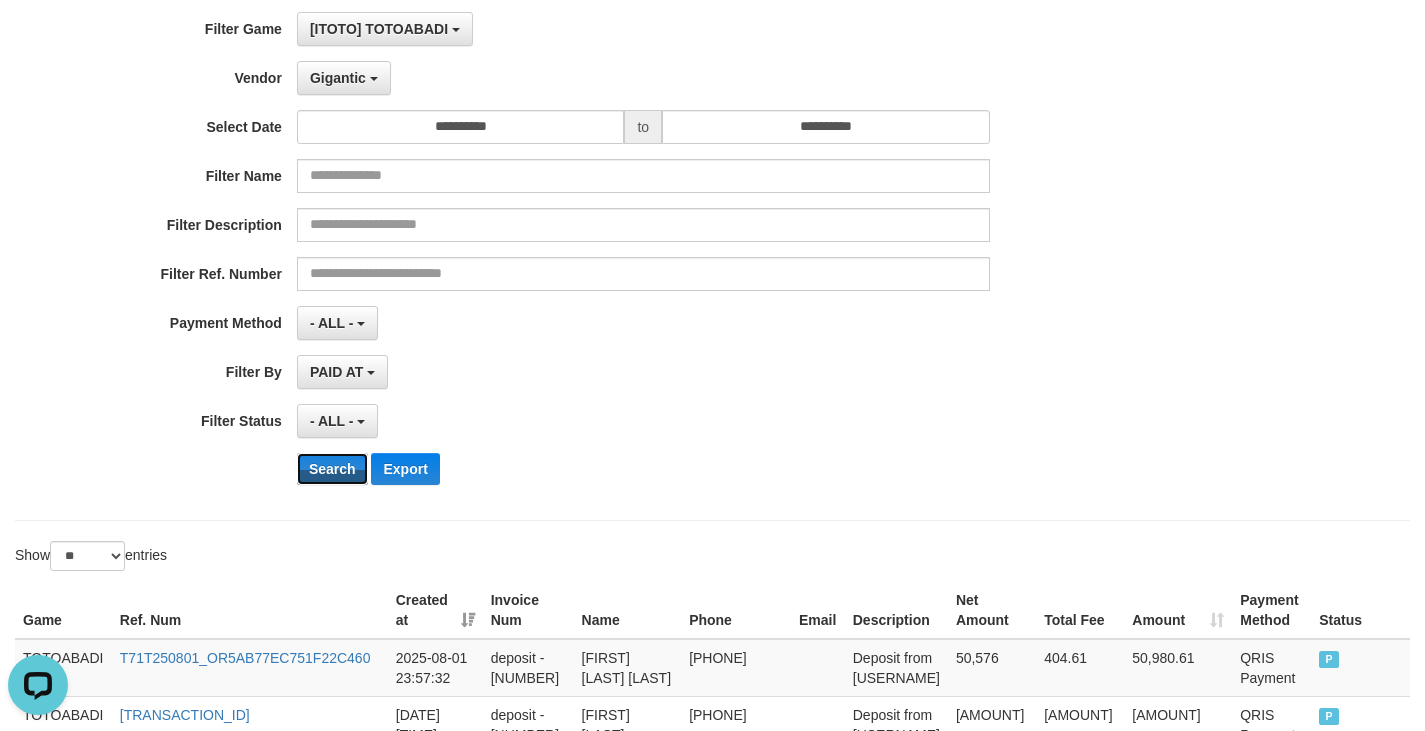 scroll, scrollTop: 91, scrollLeft: 0, axis: vertical 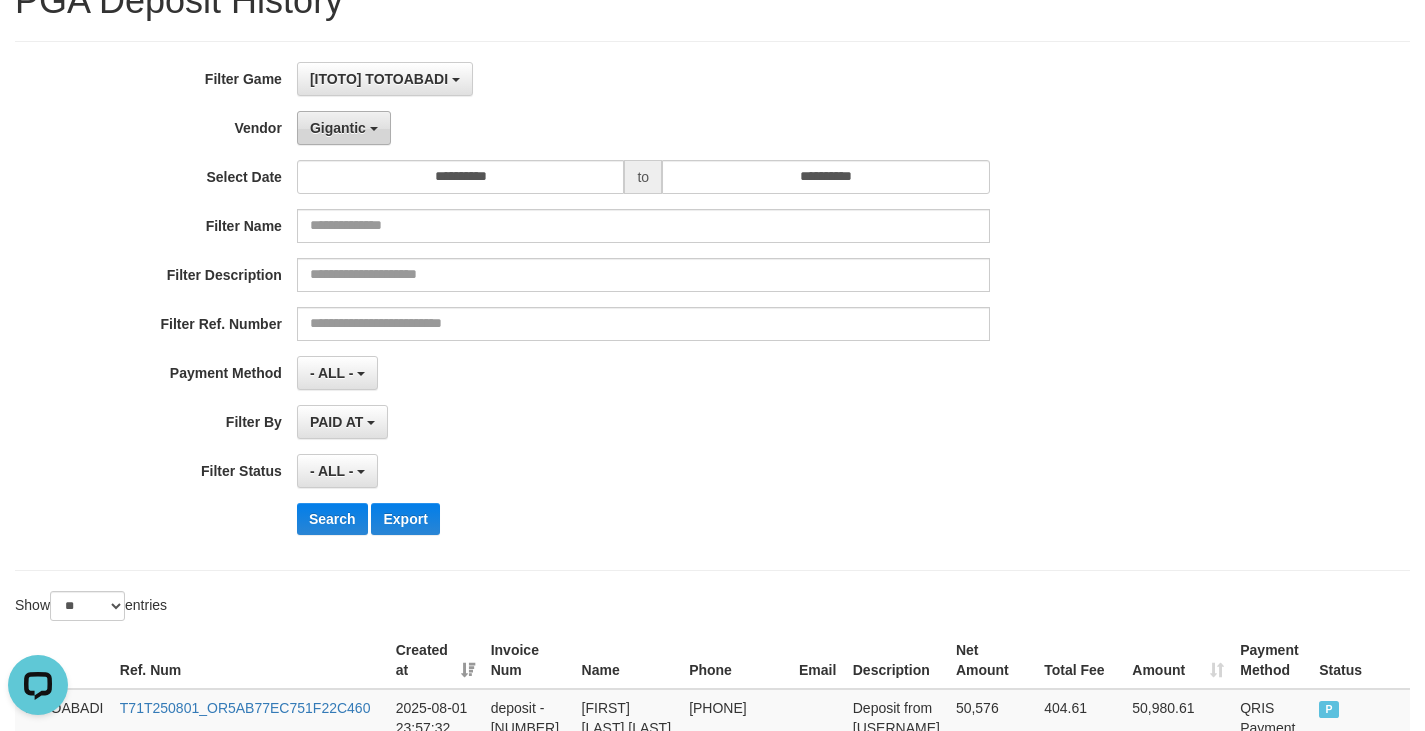 click on "Gigantic" at bounding box center [338, 128] 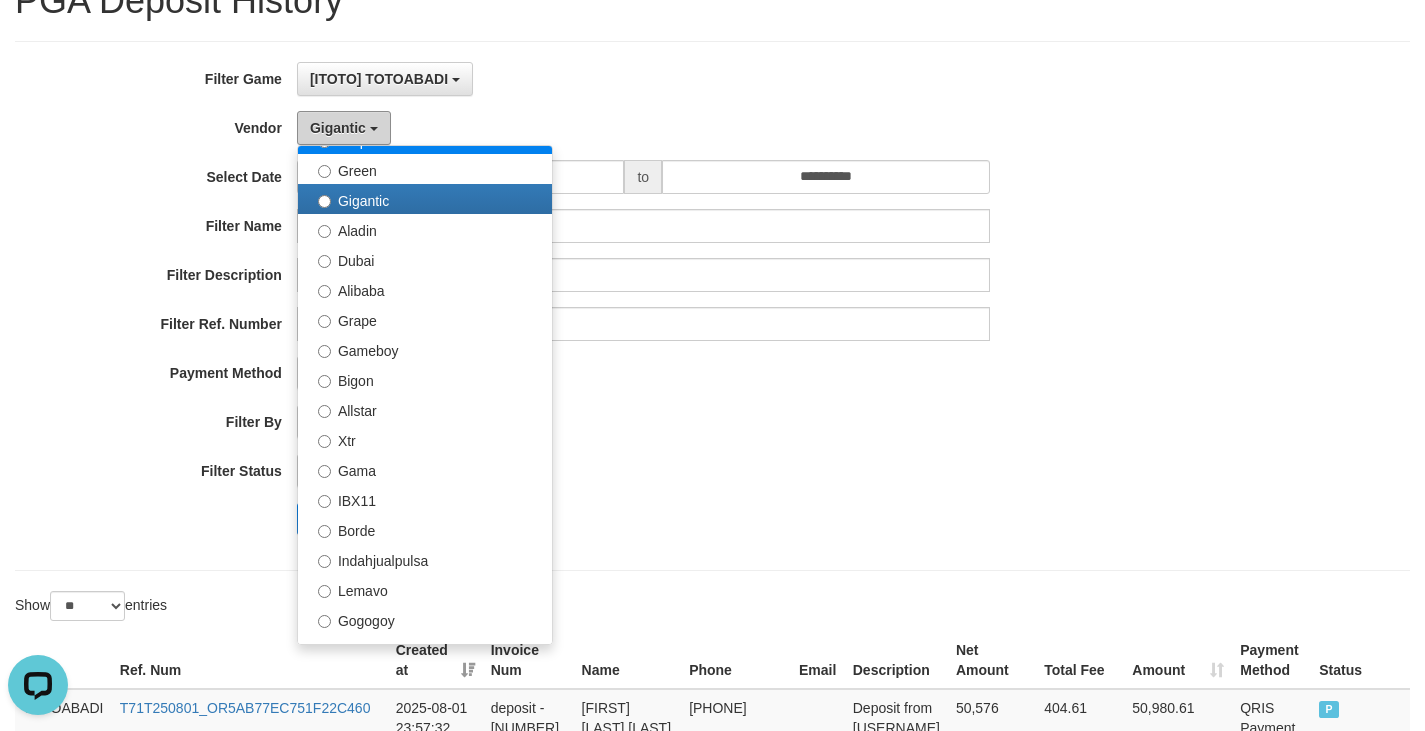 scroll, scrollTop: 400, scrollLeft: 0, axis: vertical 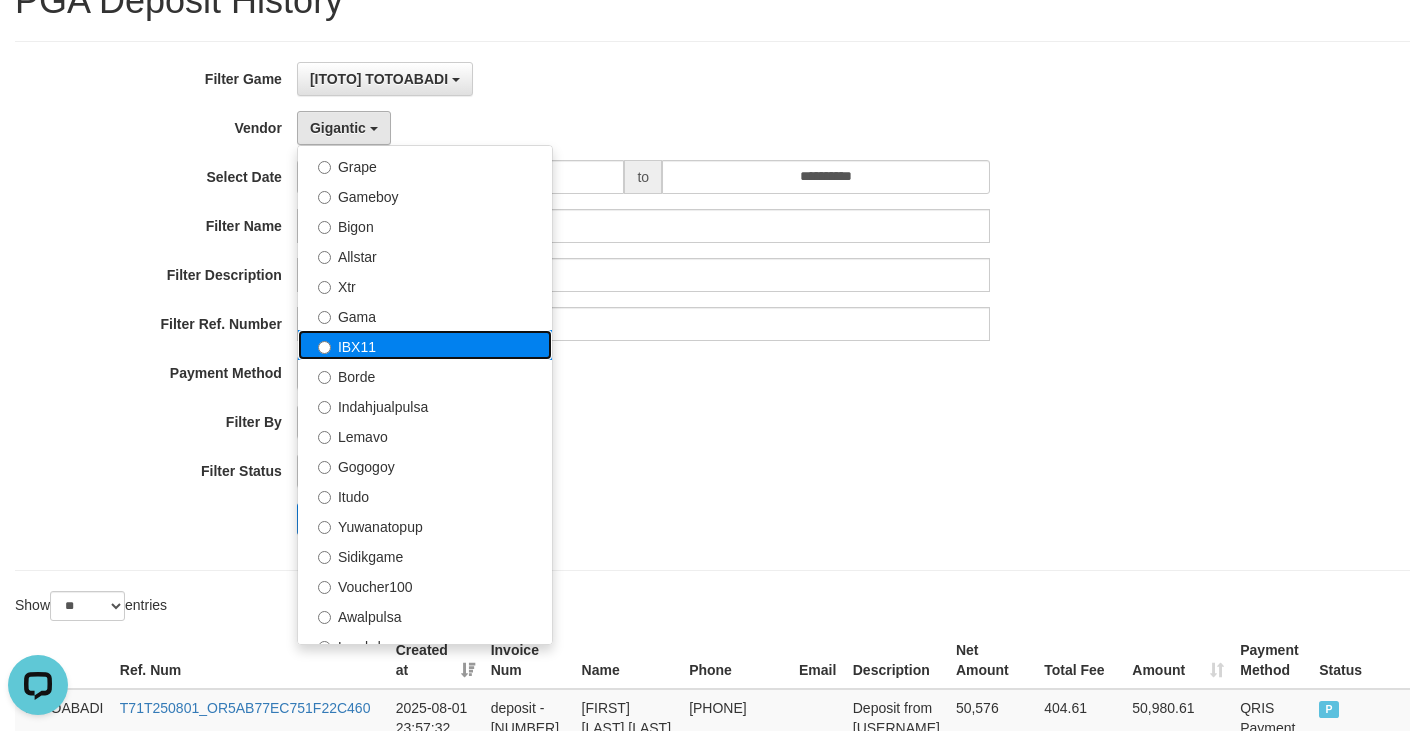 click on "IBX11" at bounding box center (425, 345) 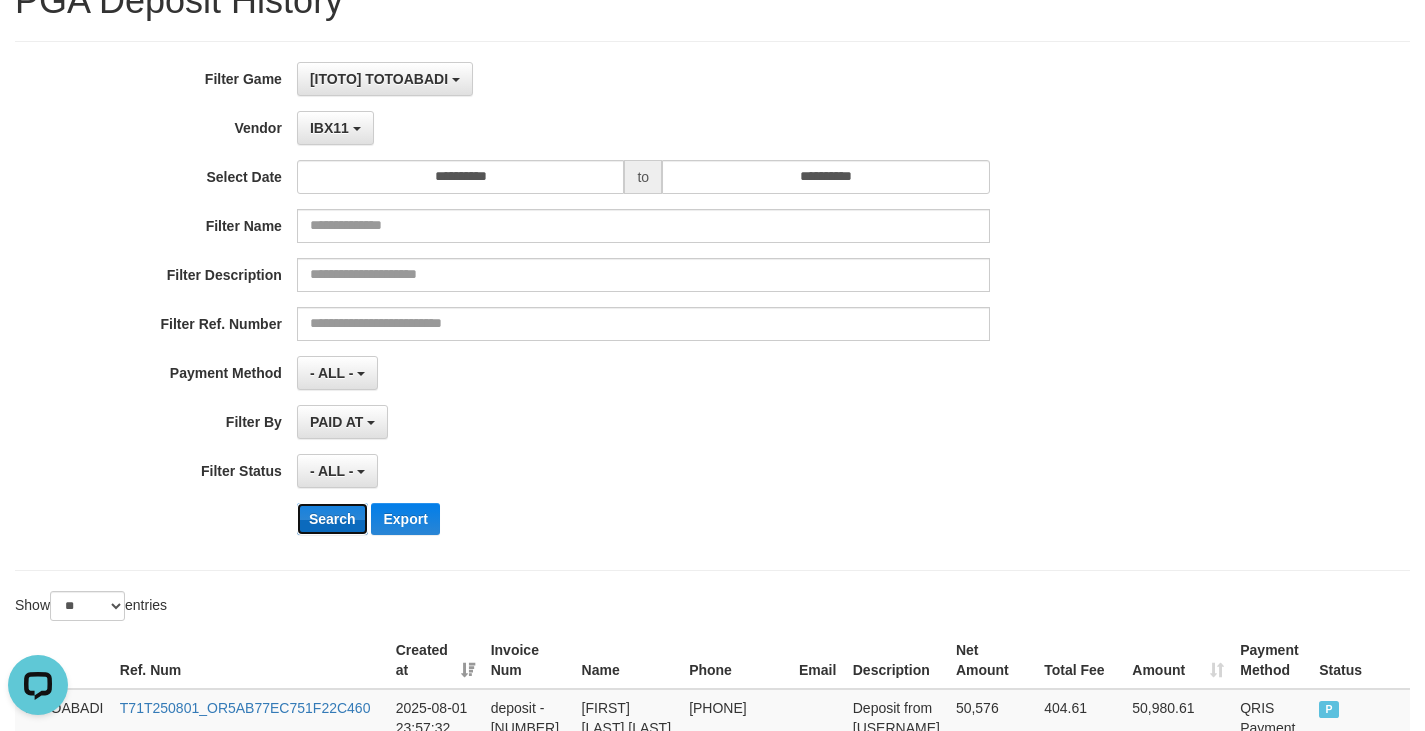 click on "Search" at bounding box center (332, 519) 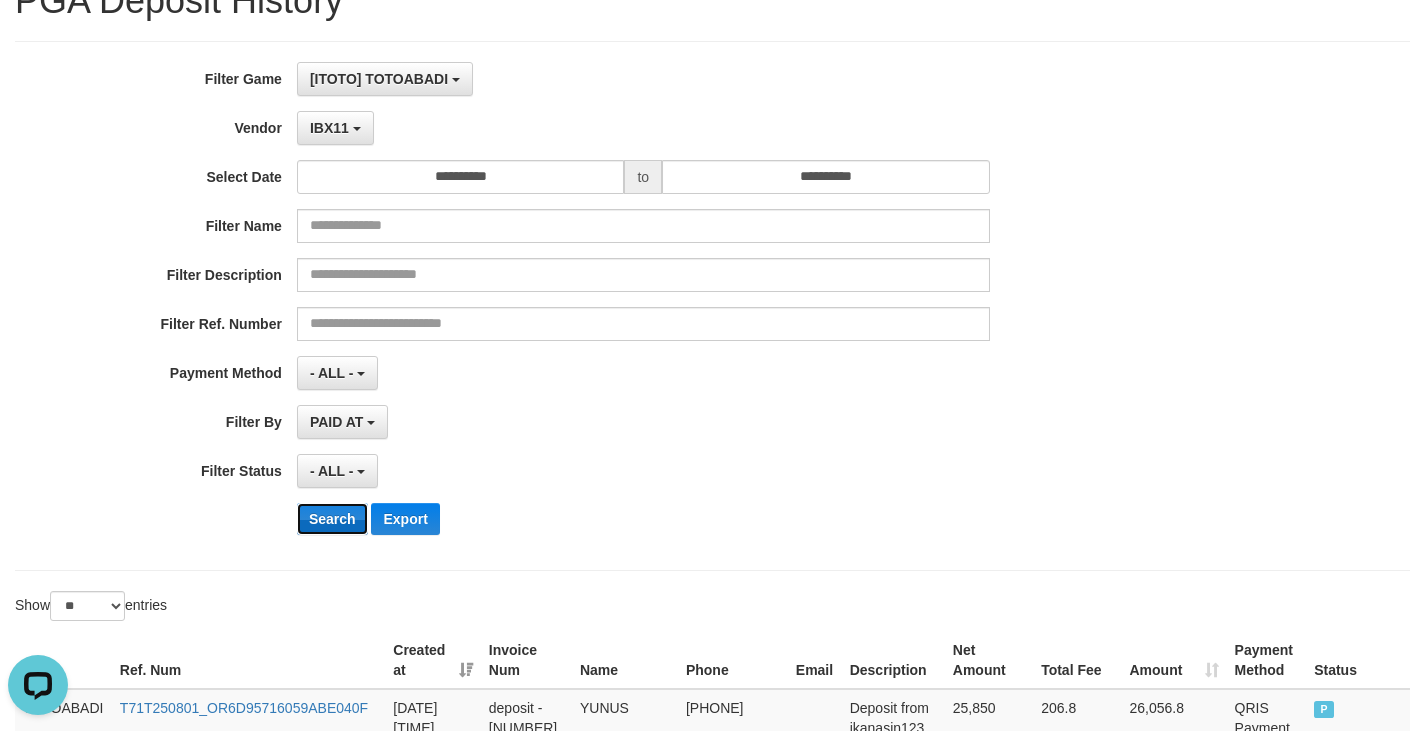 click on "Search" at bounding box center (332, 519) 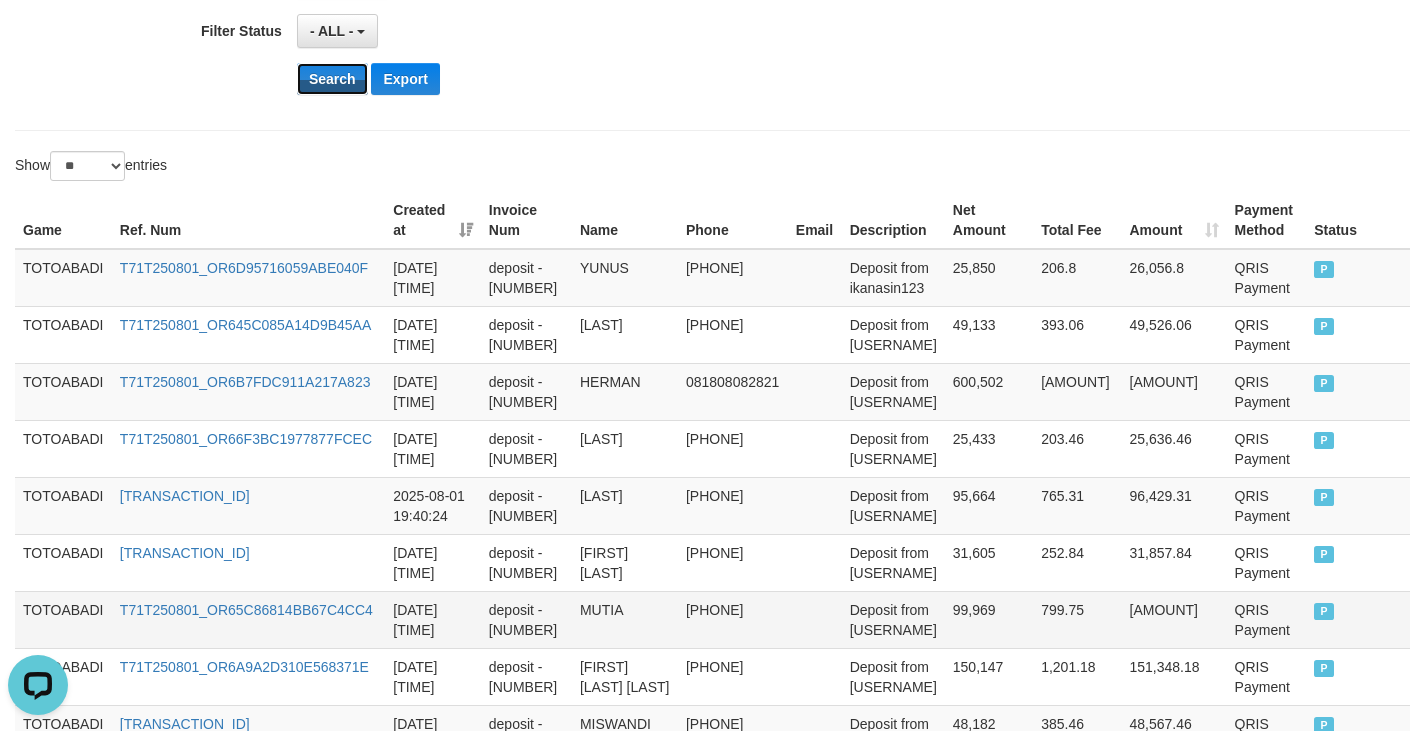 scroll, scrollTop: 0, scrollLeft: 0, axis: both 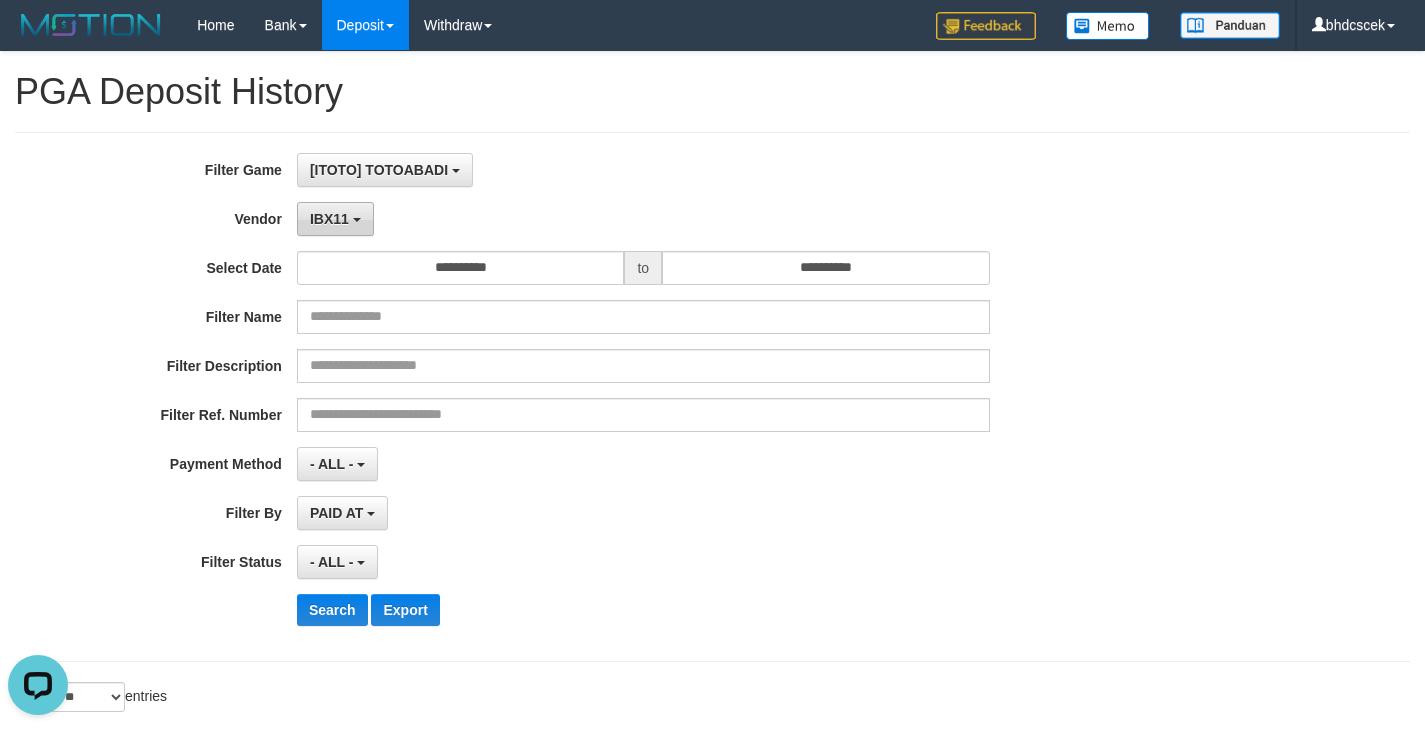 click on "IBX11" at bounding box center [329, 219] 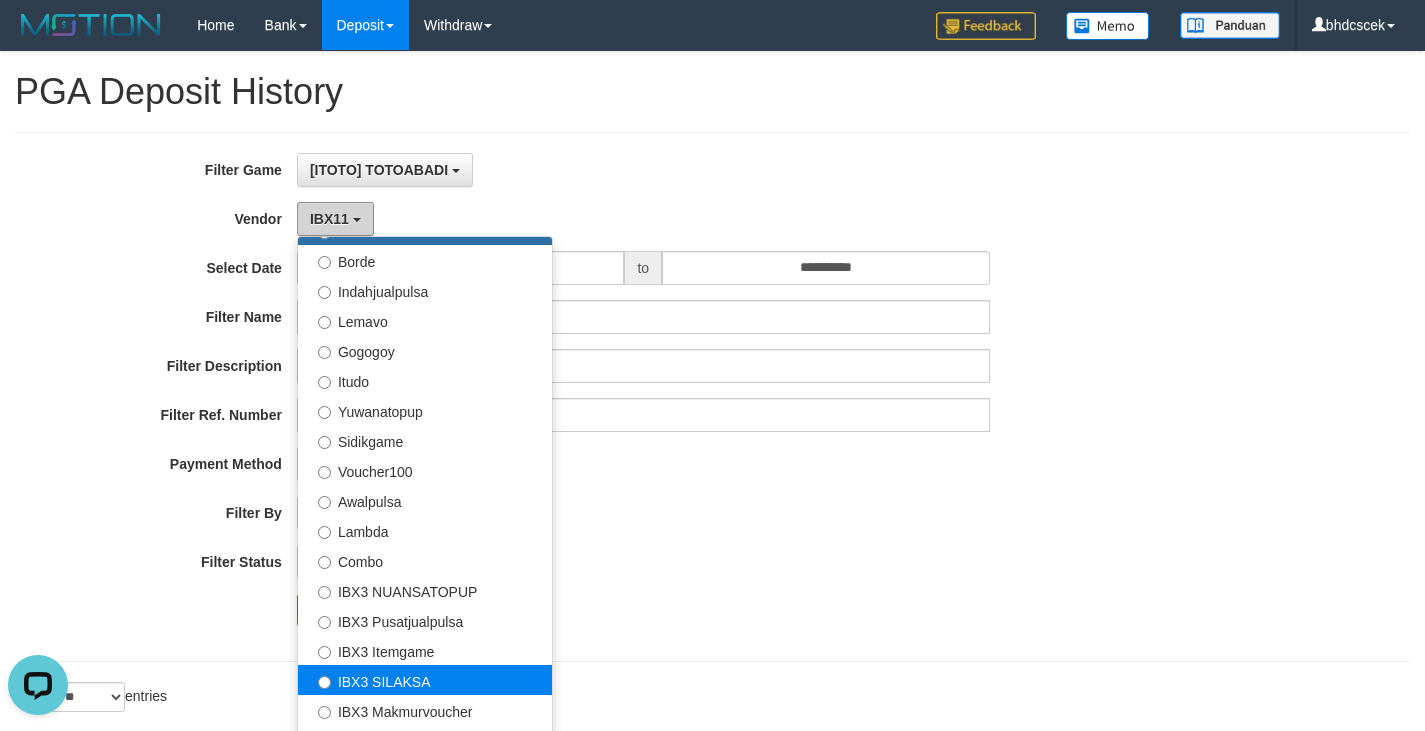 scroll, scrollTop: 656, scrollLeft: 0, axis: vertical 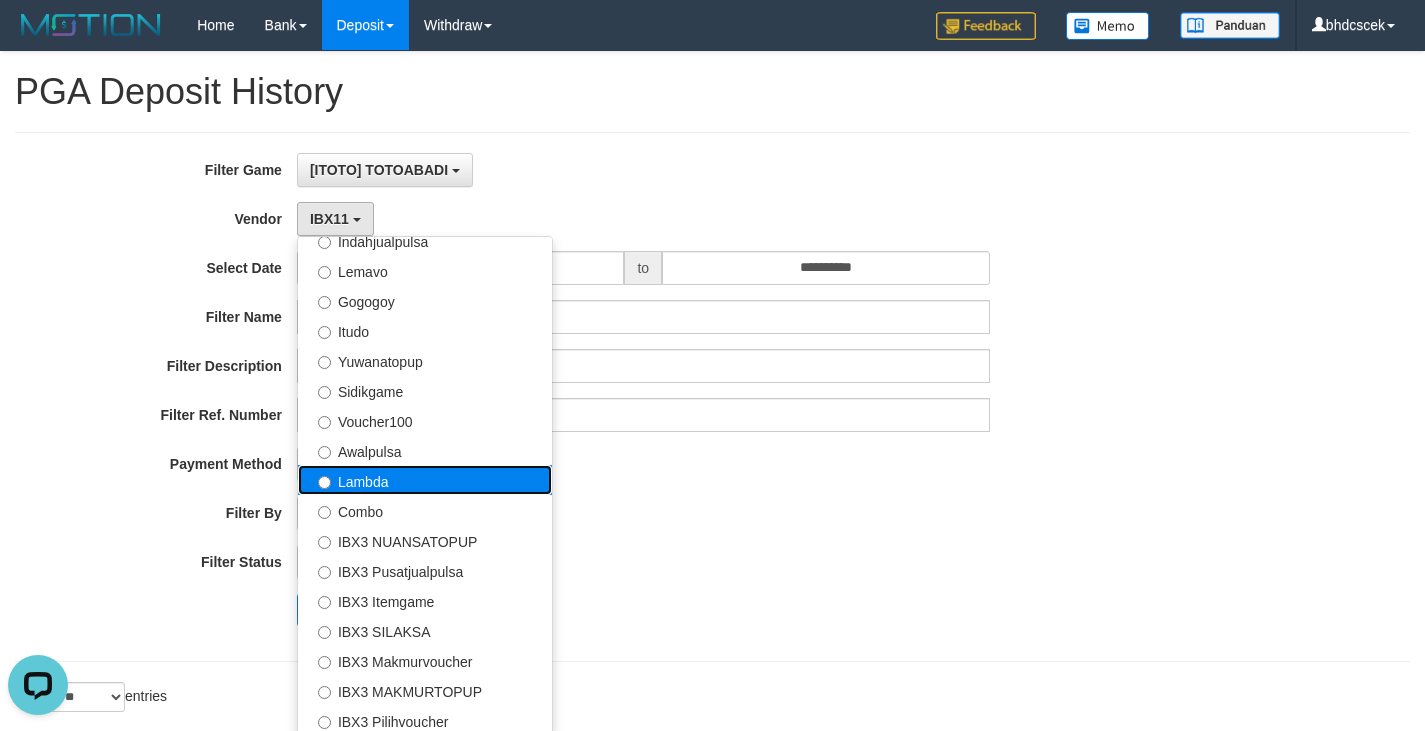 click on "Lambda" at bounding box center [425, 480] 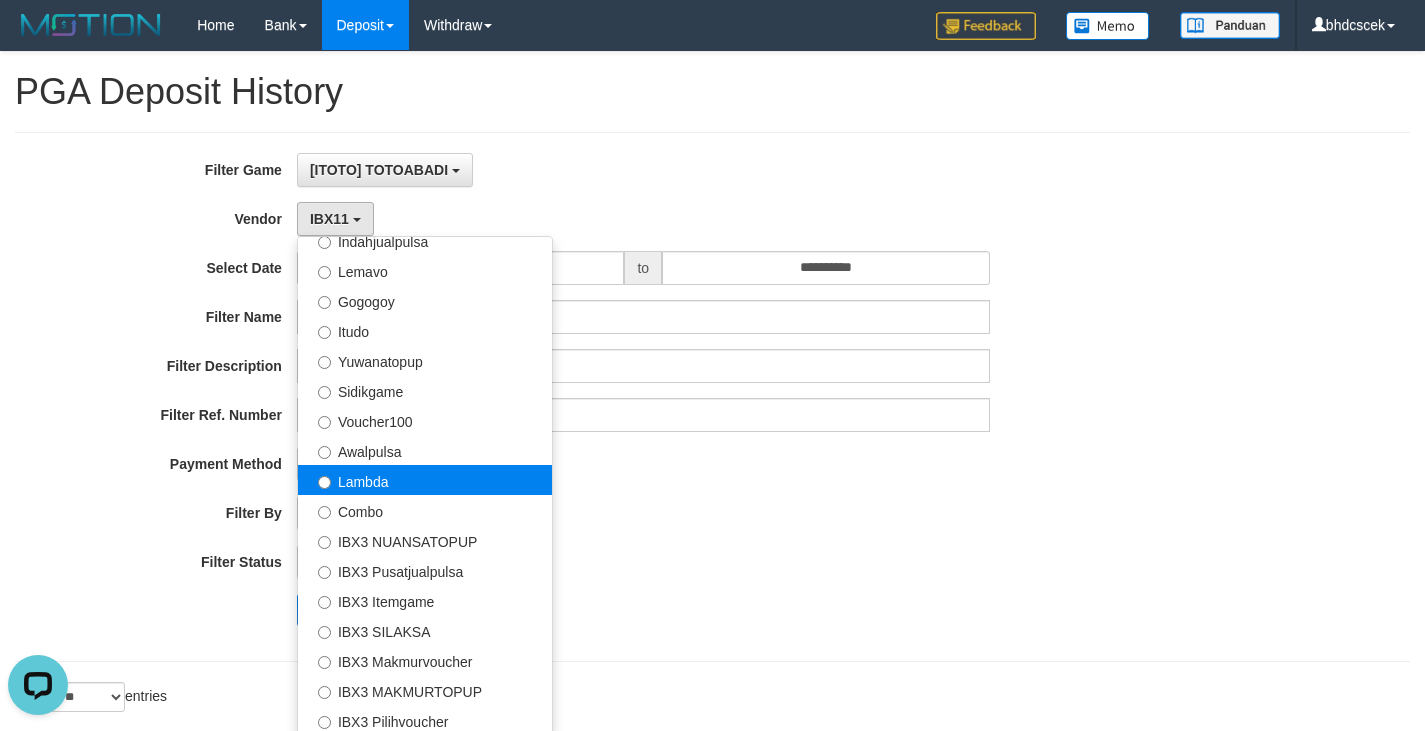 select on "**********" 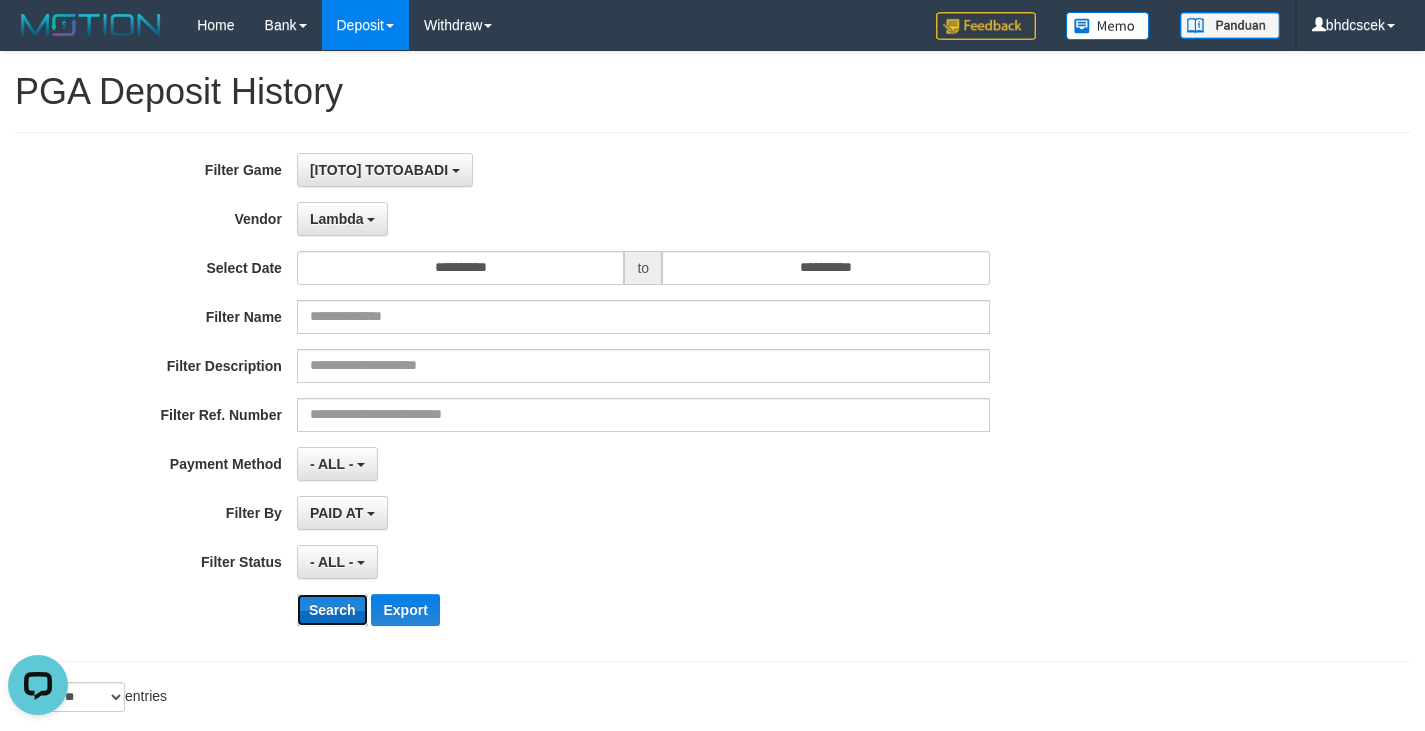click on "Search" at bounding box center (332, 610) 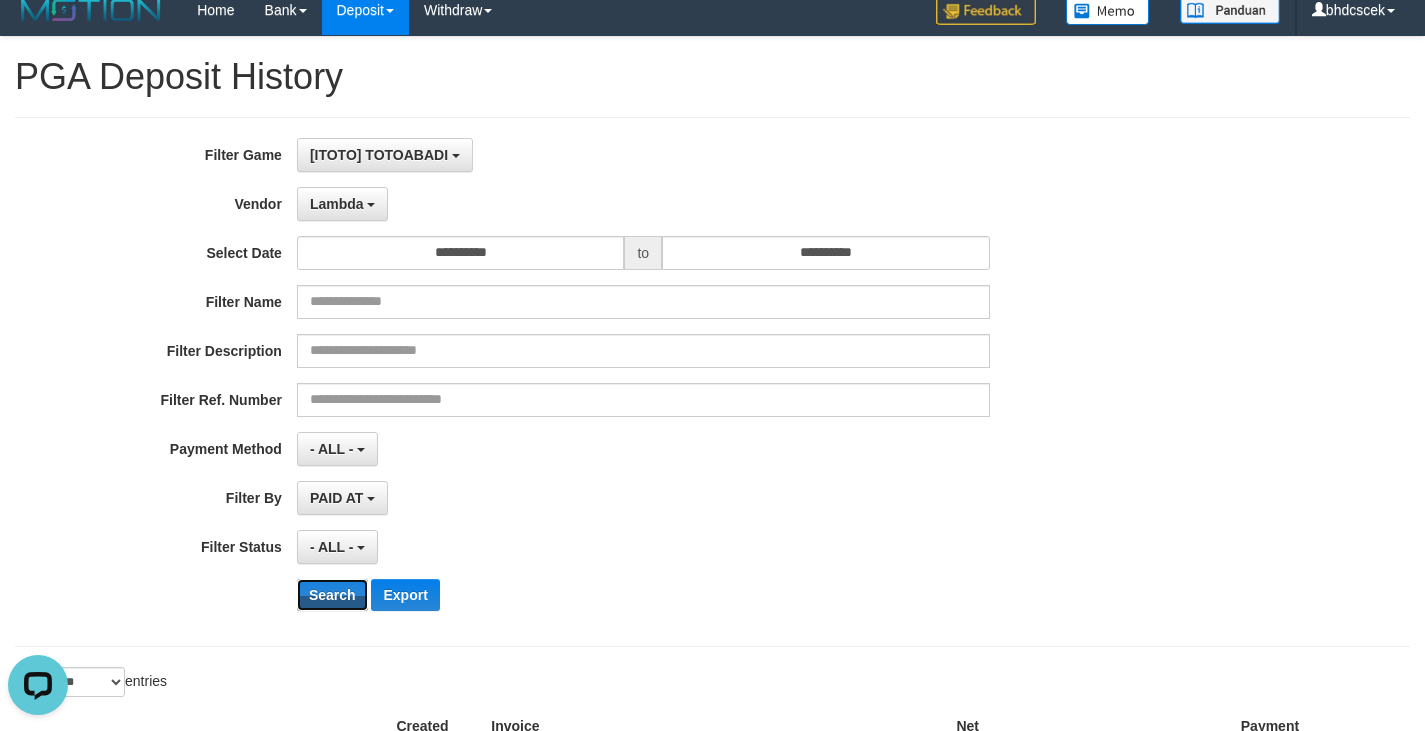 scroll, scrollTop: 0, scrollLeft: 0, axis: both 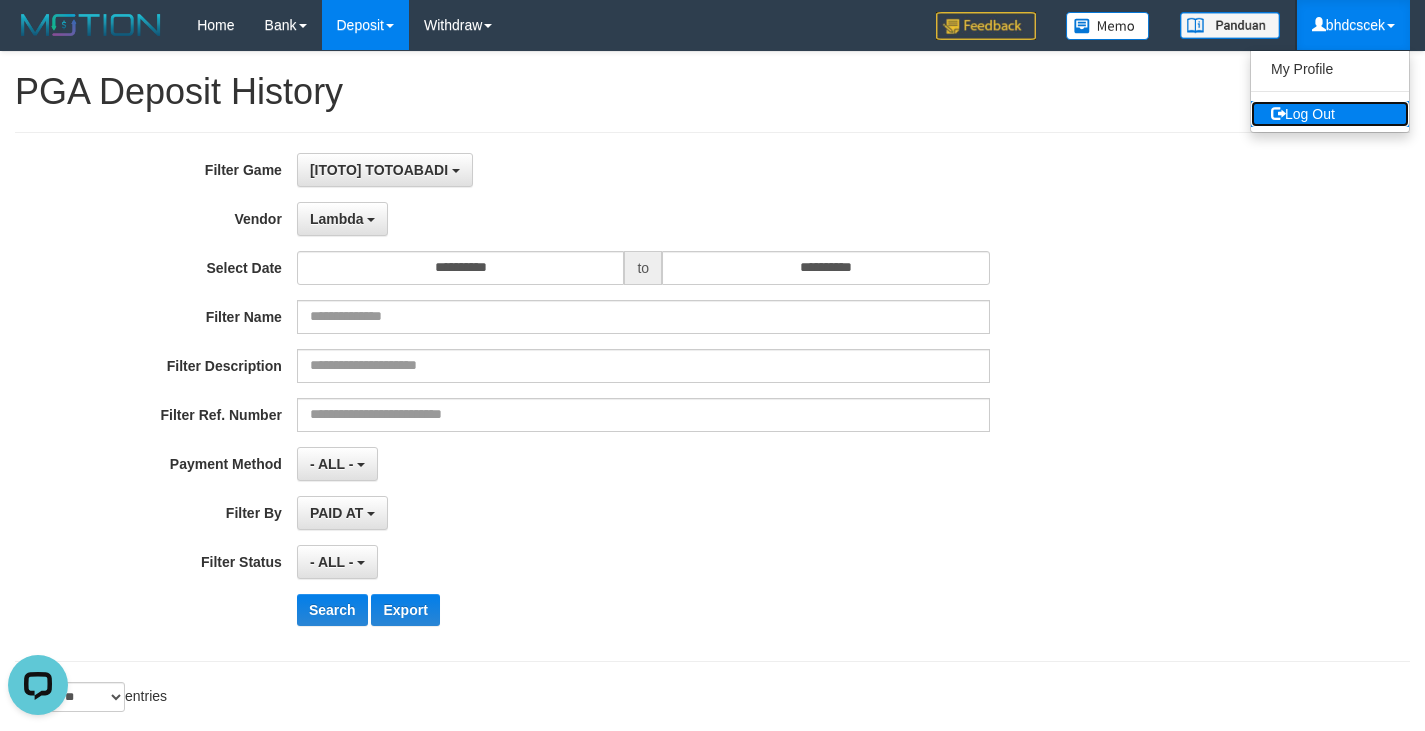 click on "Log Out" at bounding box center (1330, 114) 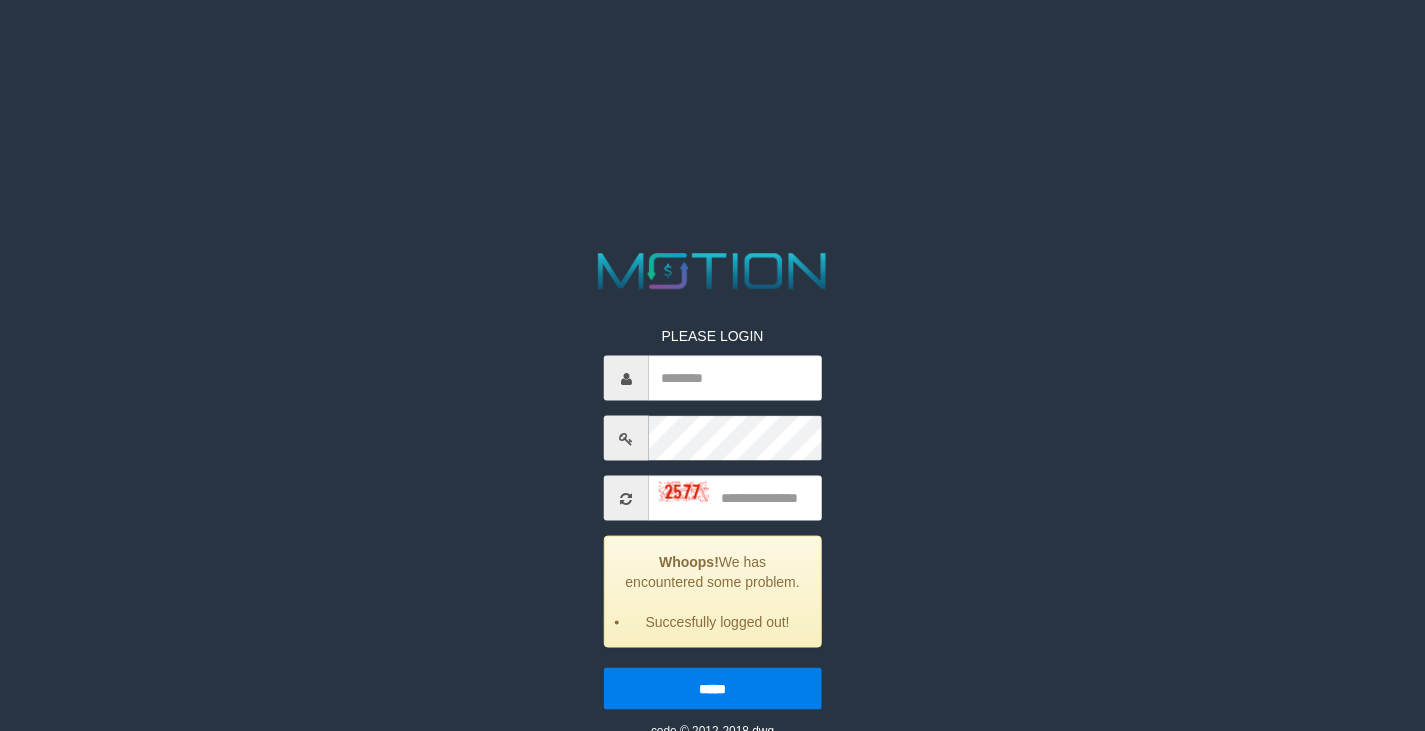 scroll, scrollTop: 0, scrollLeft: 0, axis: both 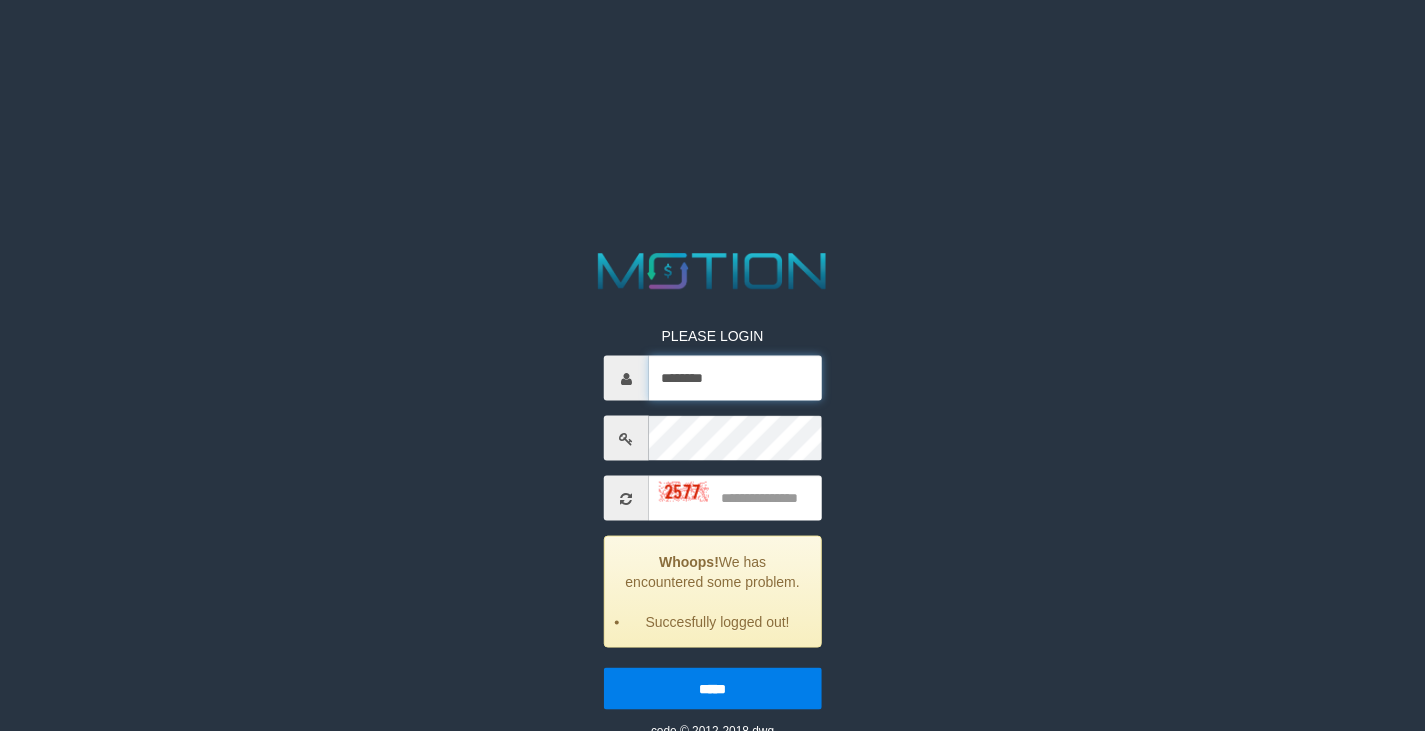 click on "********" at bounding box center (735, 378) 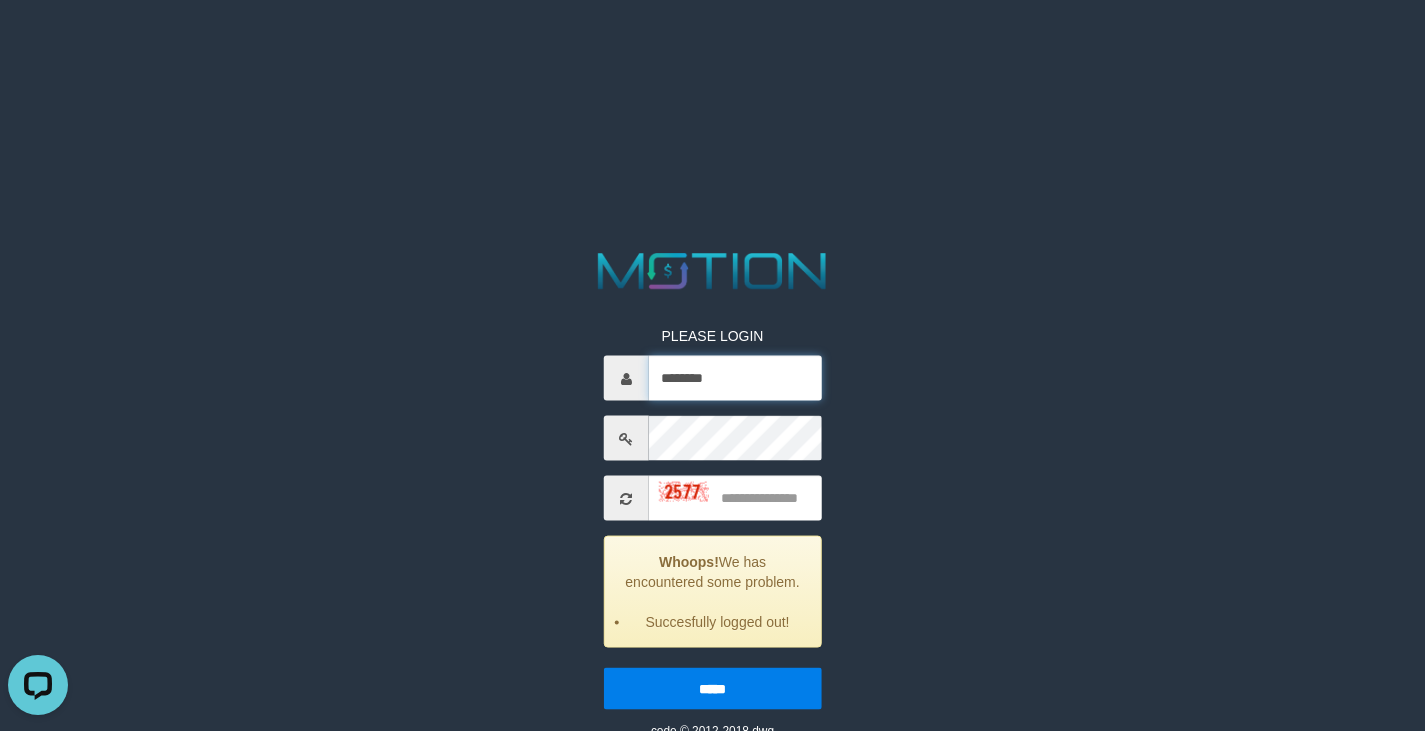 scroll, scrollTop: 0, scrollLeft: 0, axis: both 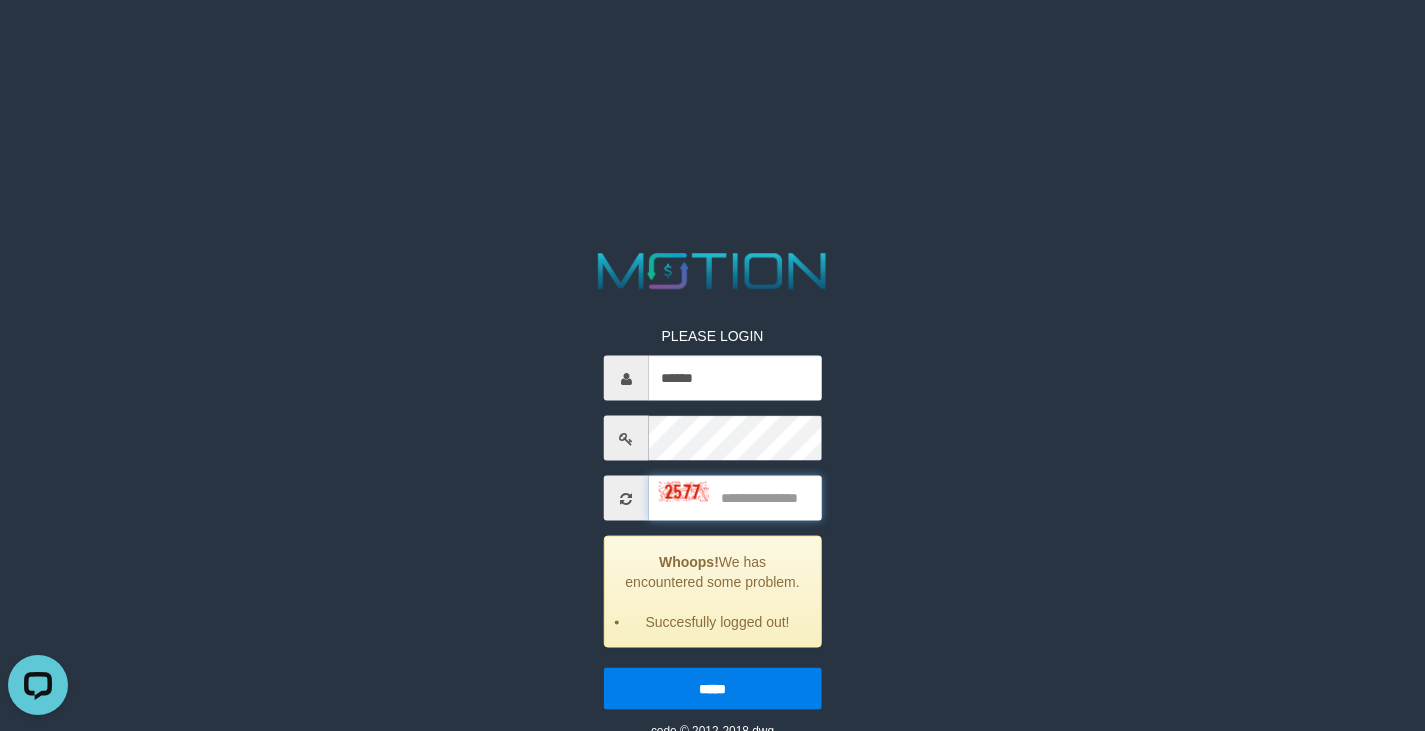 click at bounding box center (735, 498) 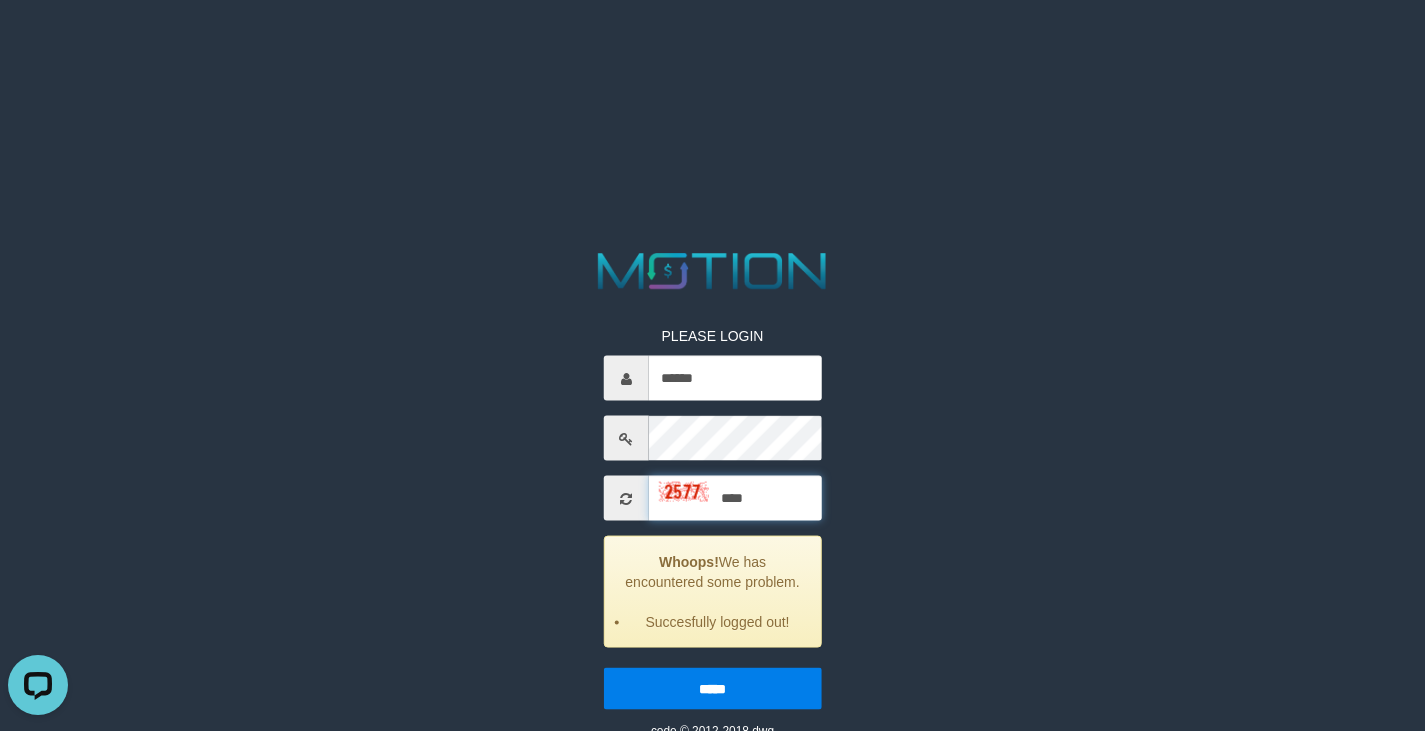 type on "****" 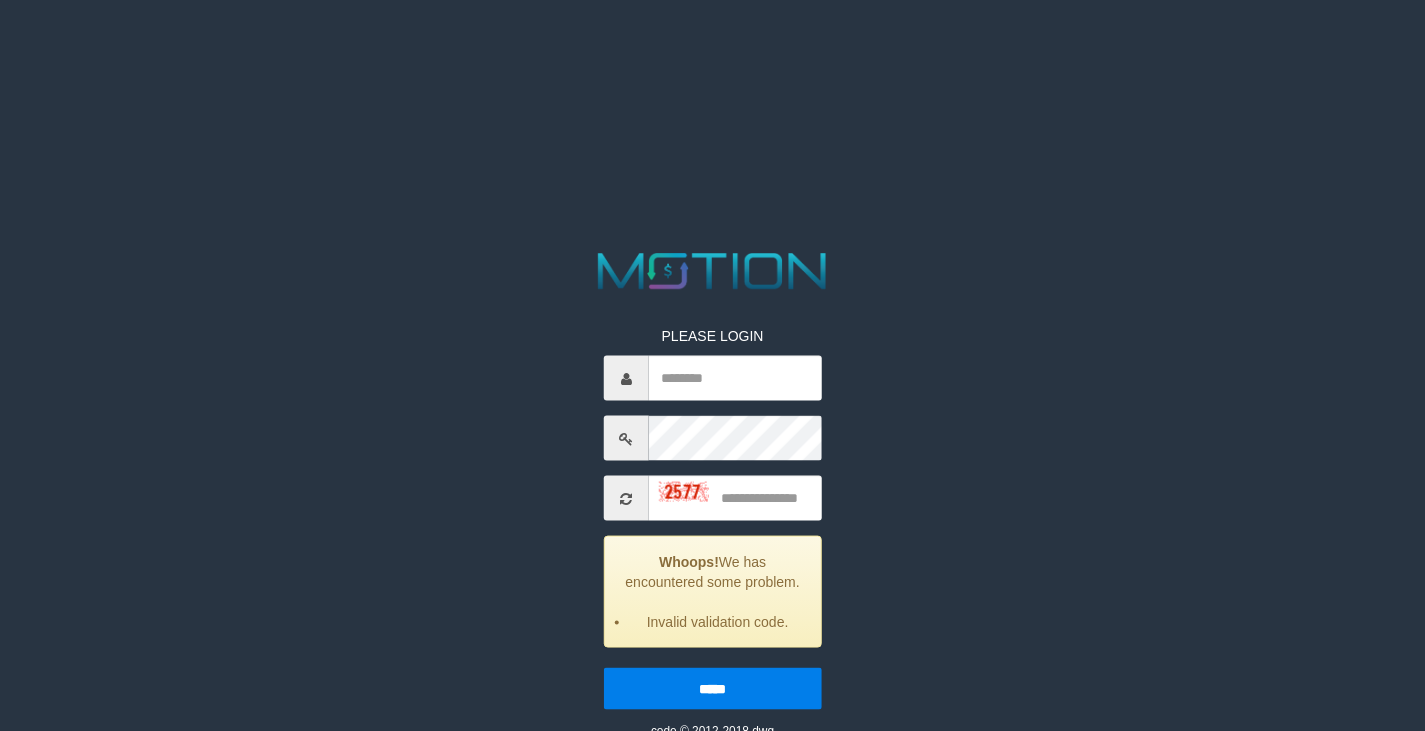 scroll, scrollTop: 0, scrollLeft: 0, axis: both 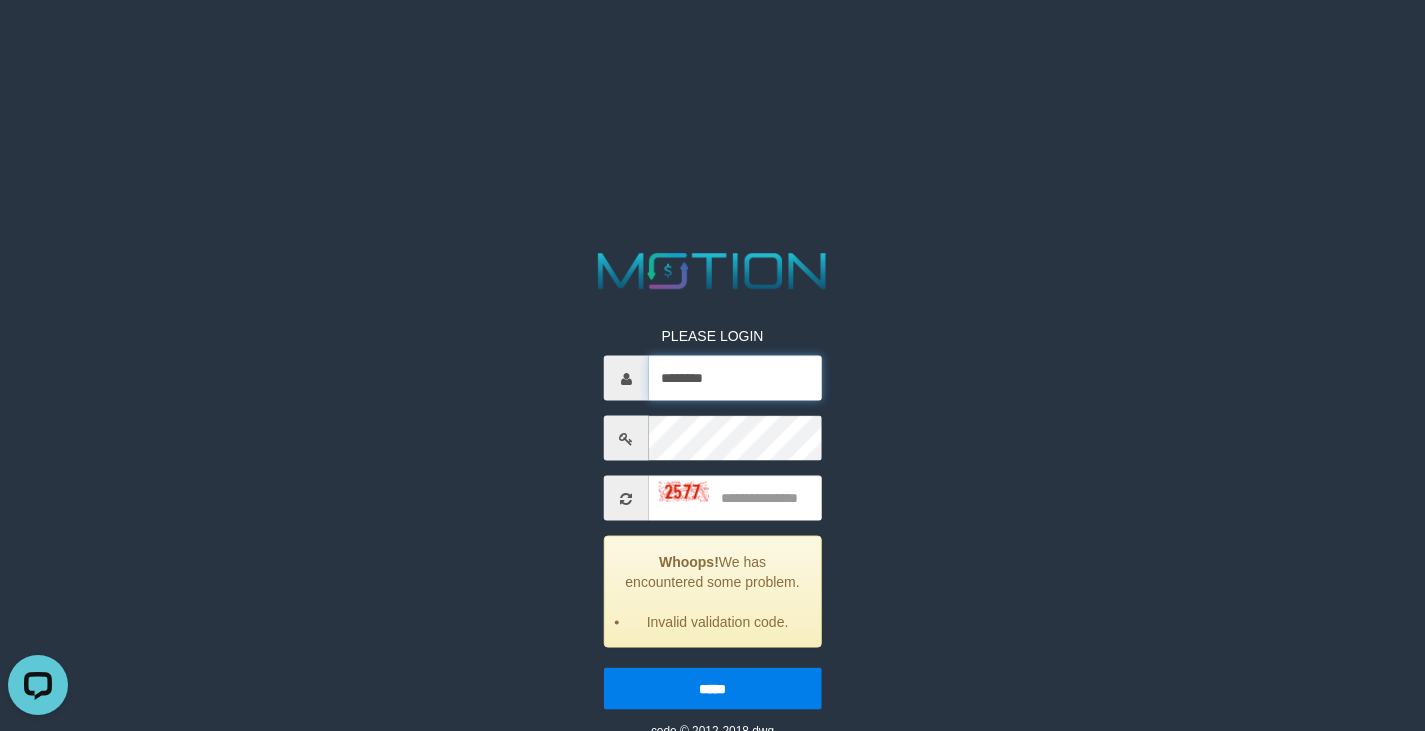 click on "********" at bounding box center (735, 378) 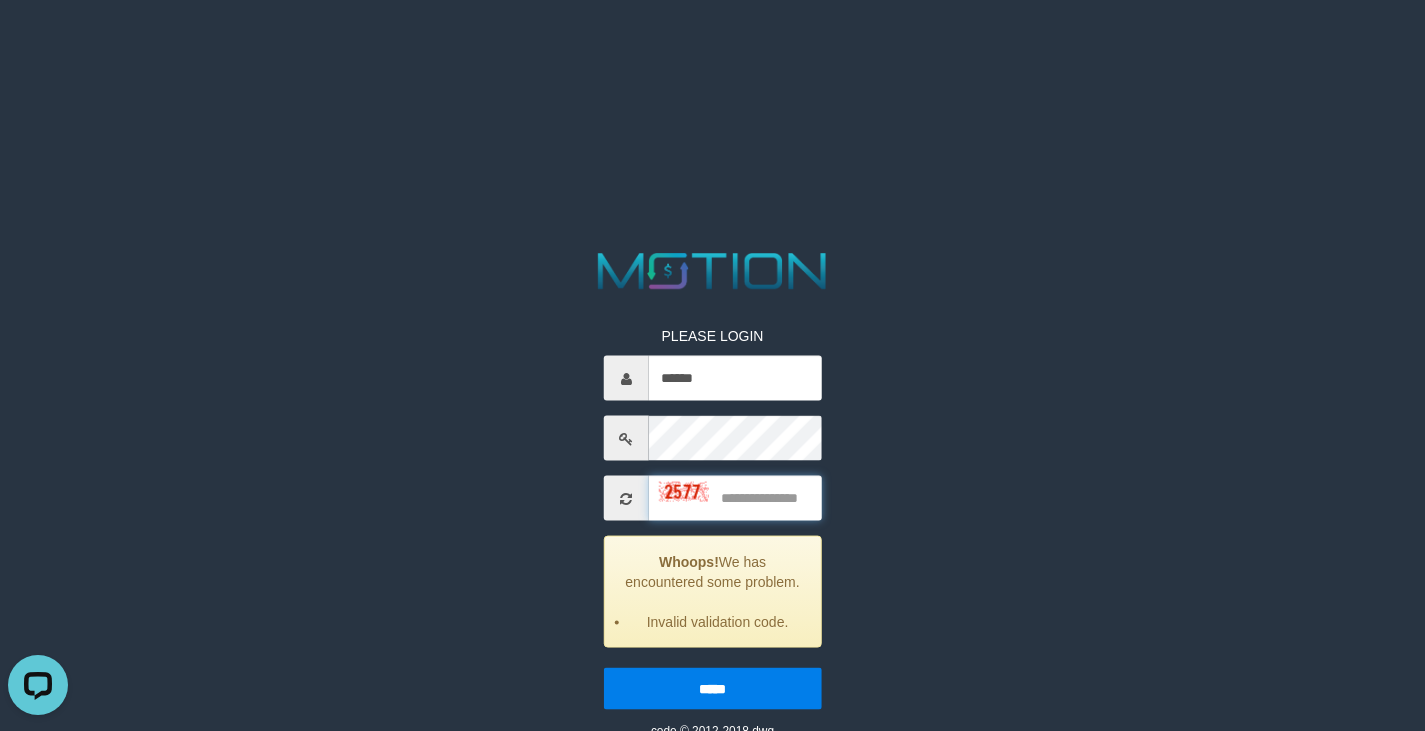 click at bounding box center [735, 498] 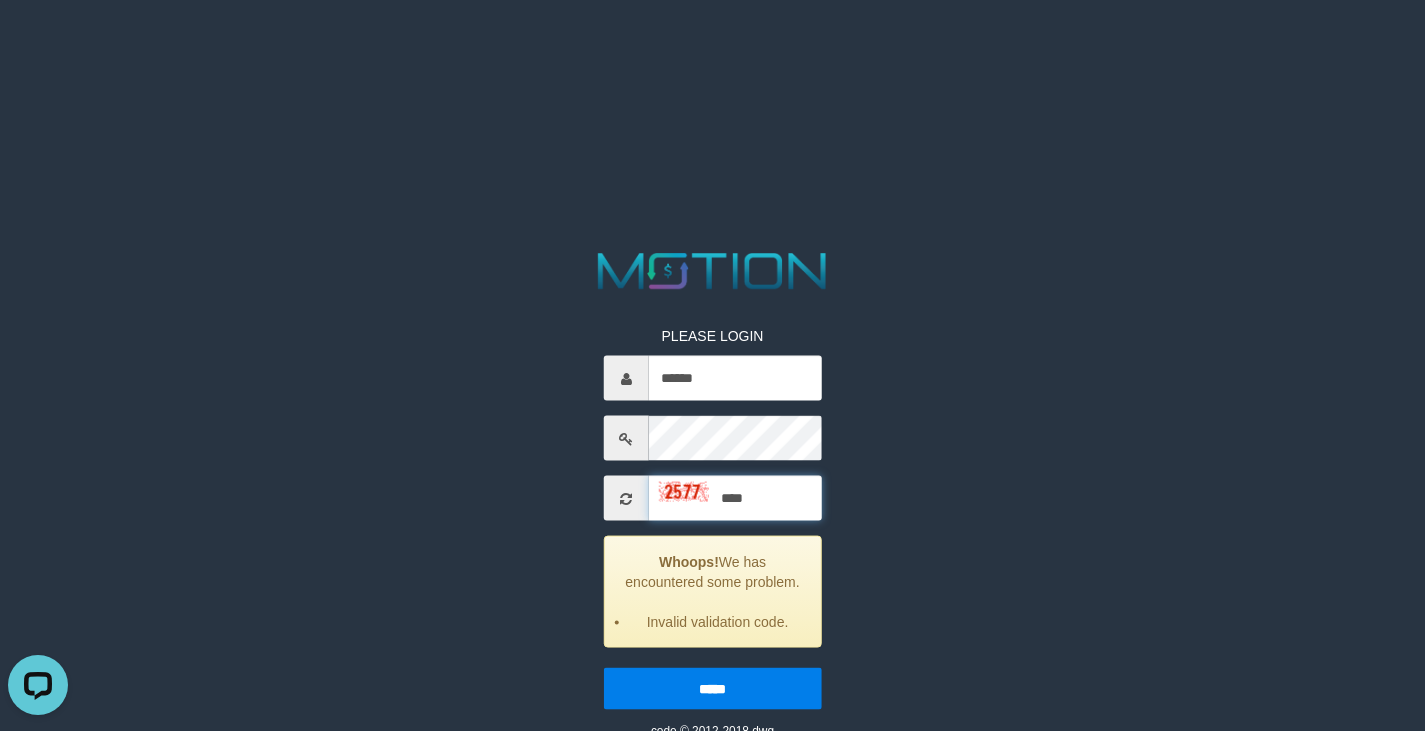 type on "****" 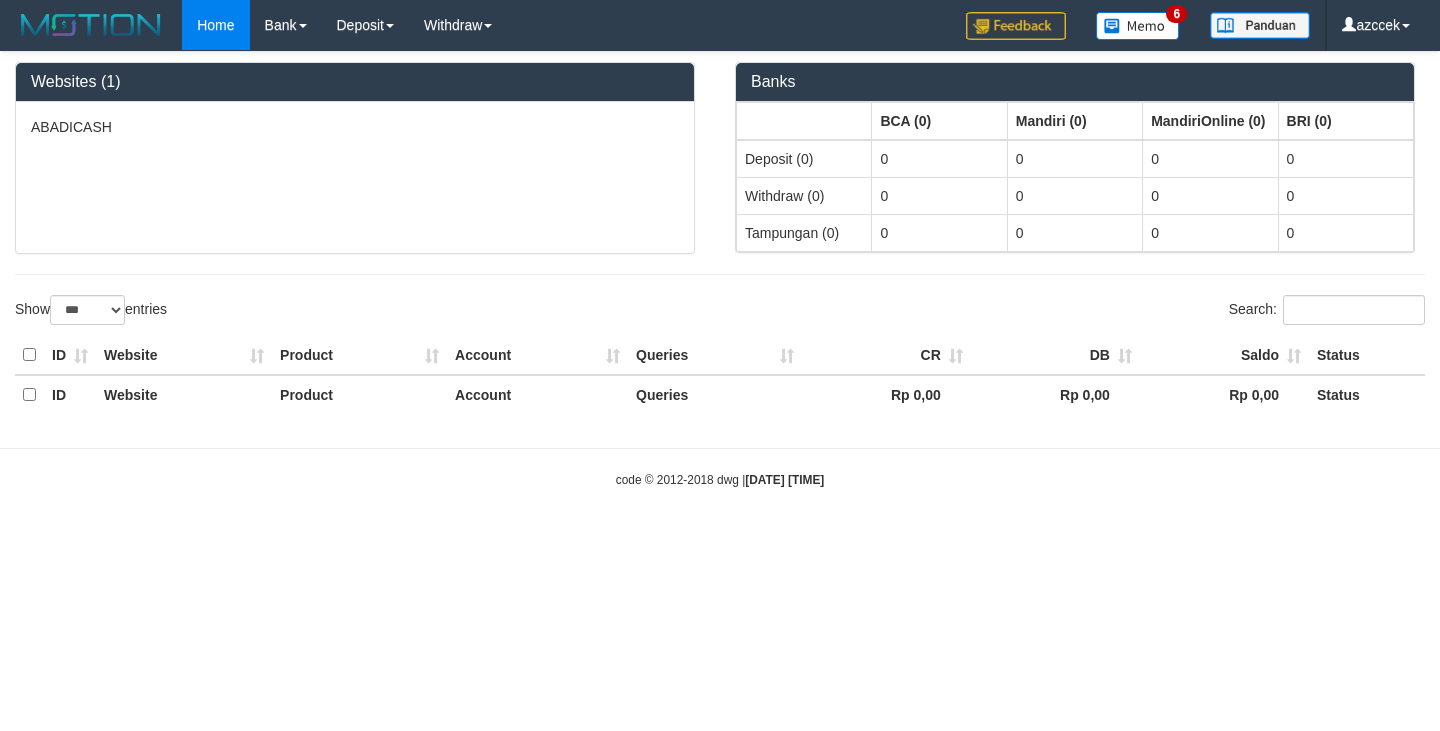 select on "***" 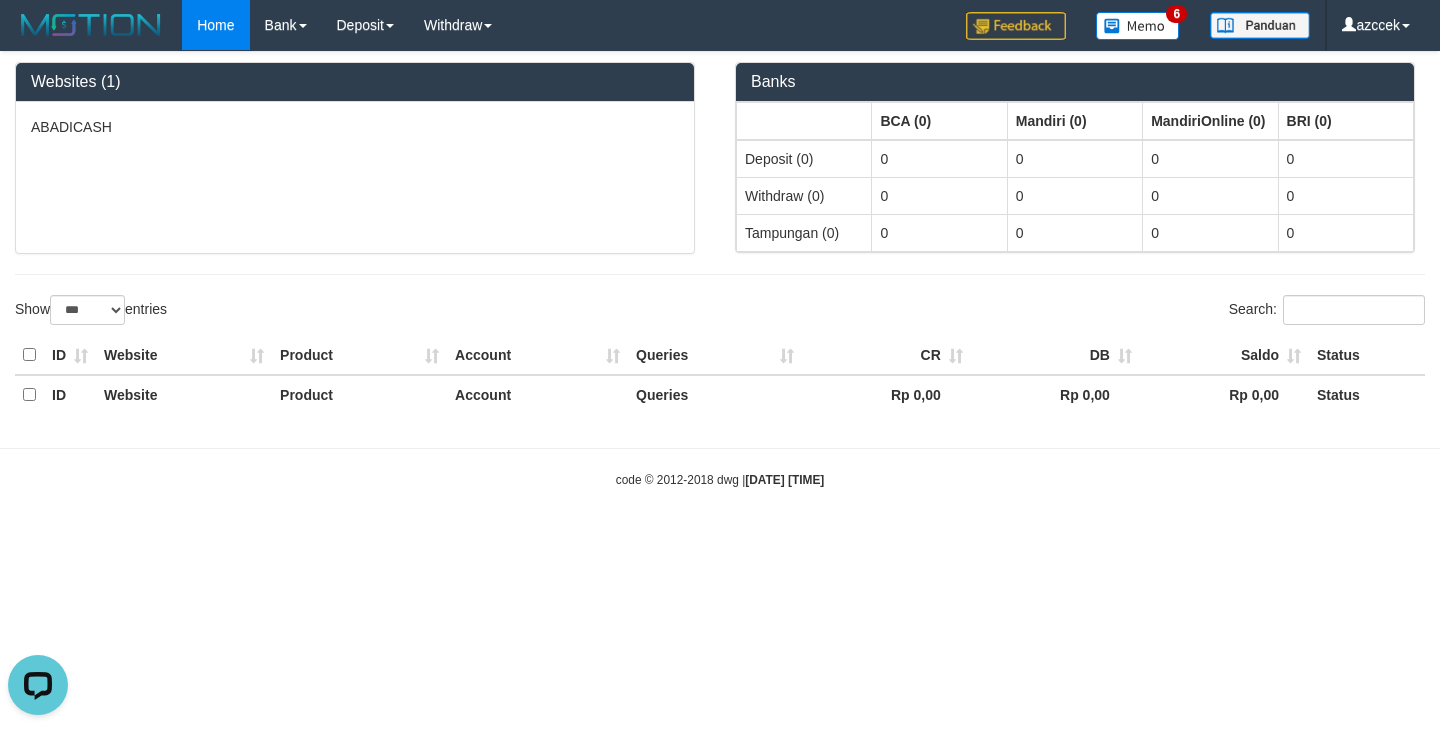 scroll, scrollTop: 0, scrollLeft: 0, axis: both 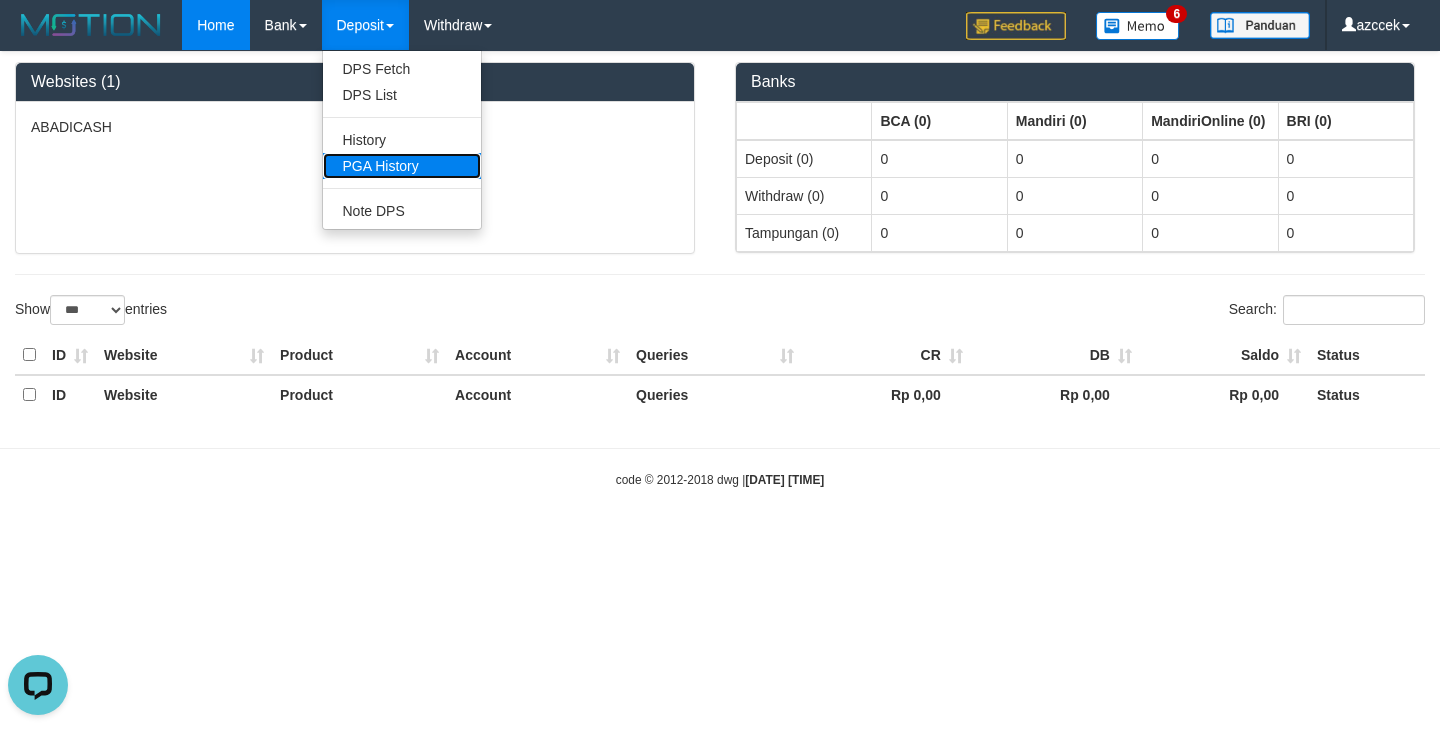 click on "PGA History" at bounding box center [402, 166] 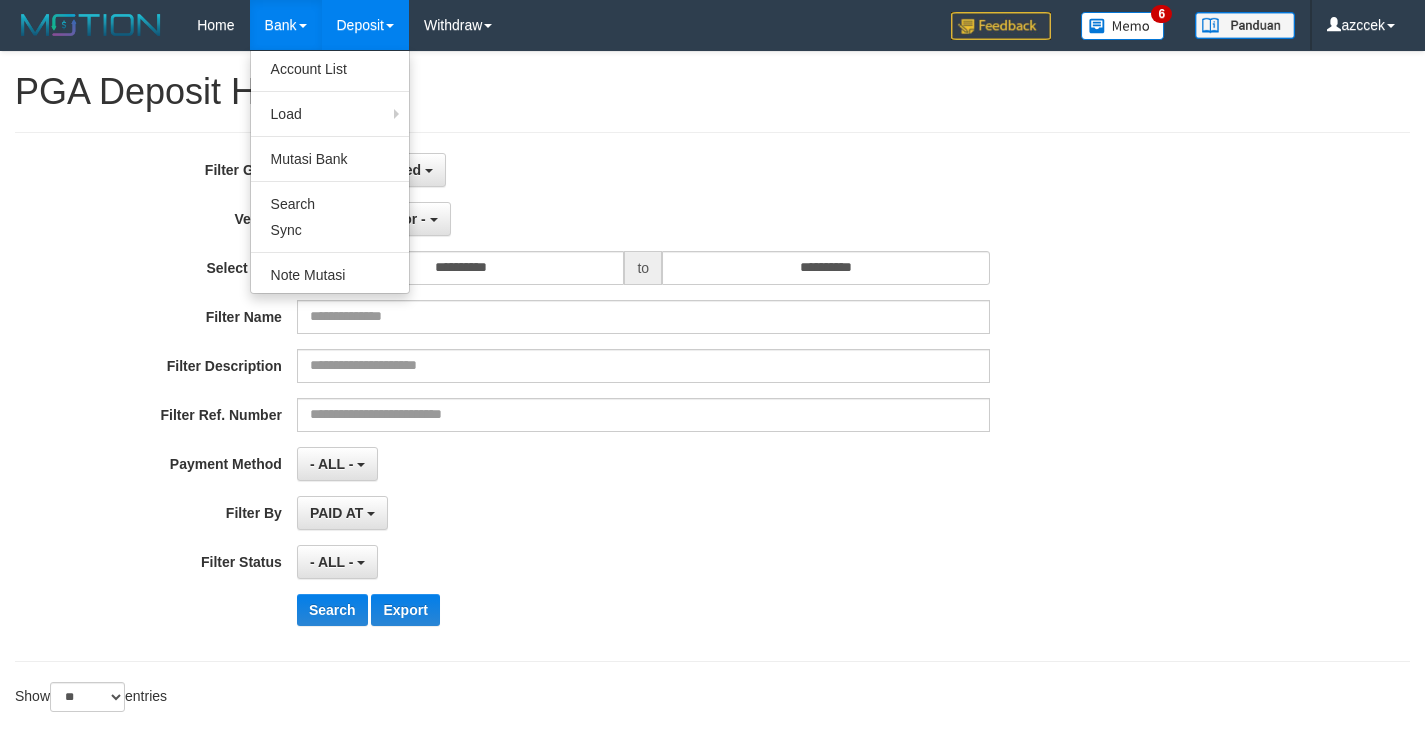 select 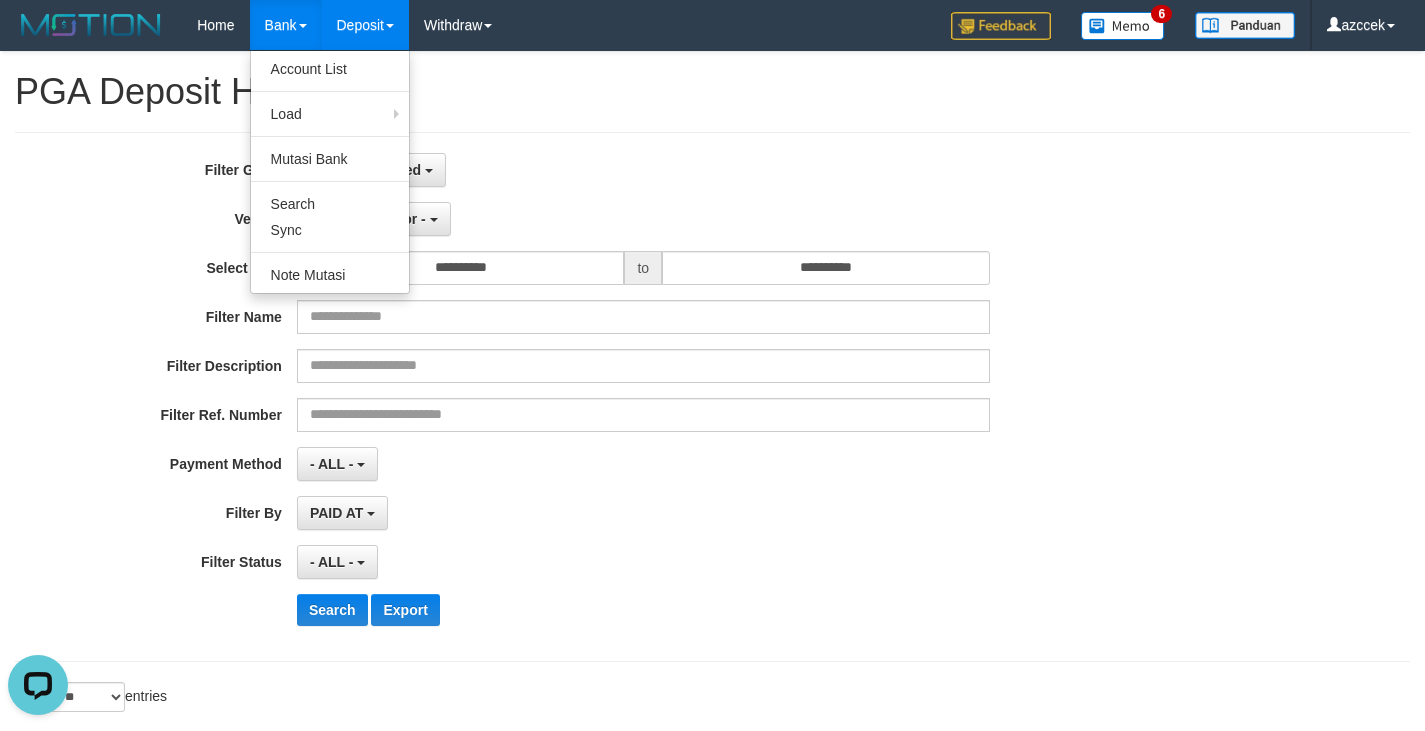 scroll, scrollTop: 0, scrollLeft: 0, axis: both 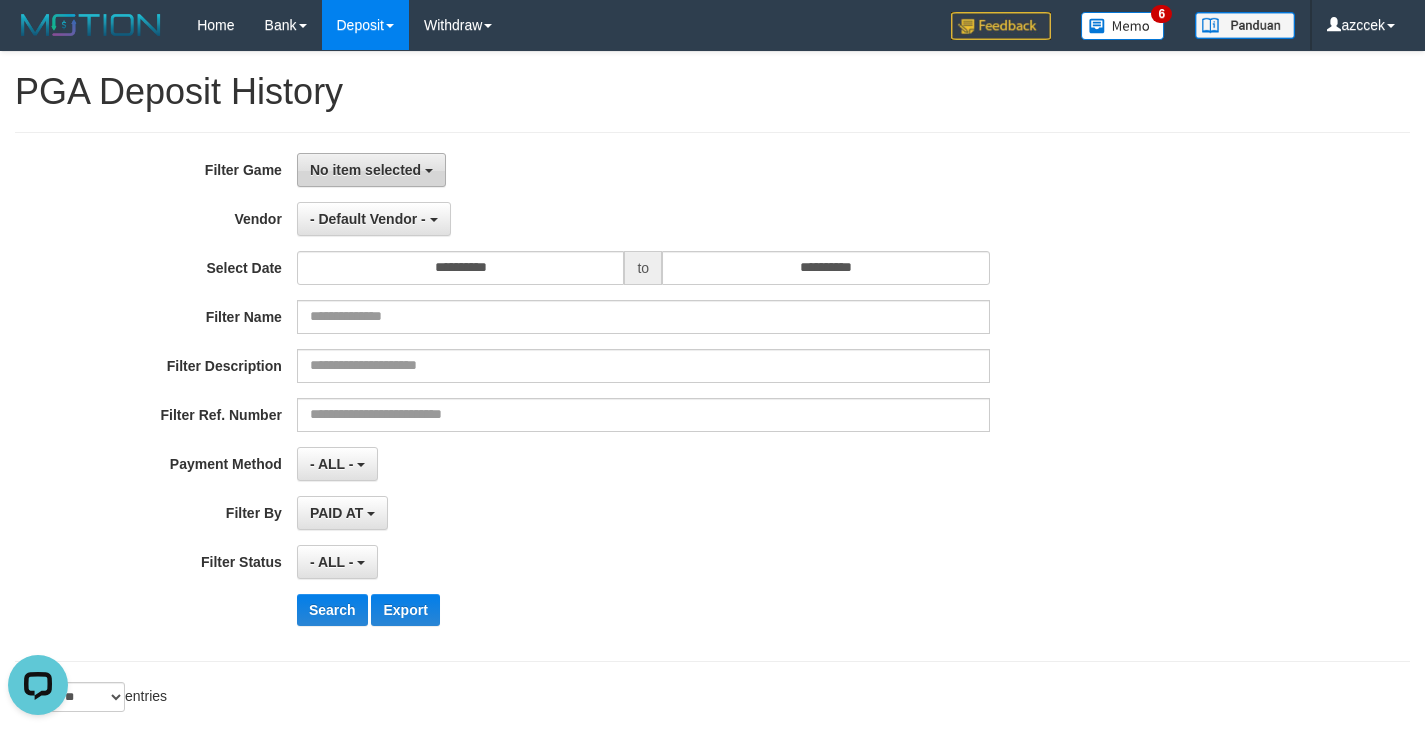 click on "No item selected" at bounding box center (365, 170) 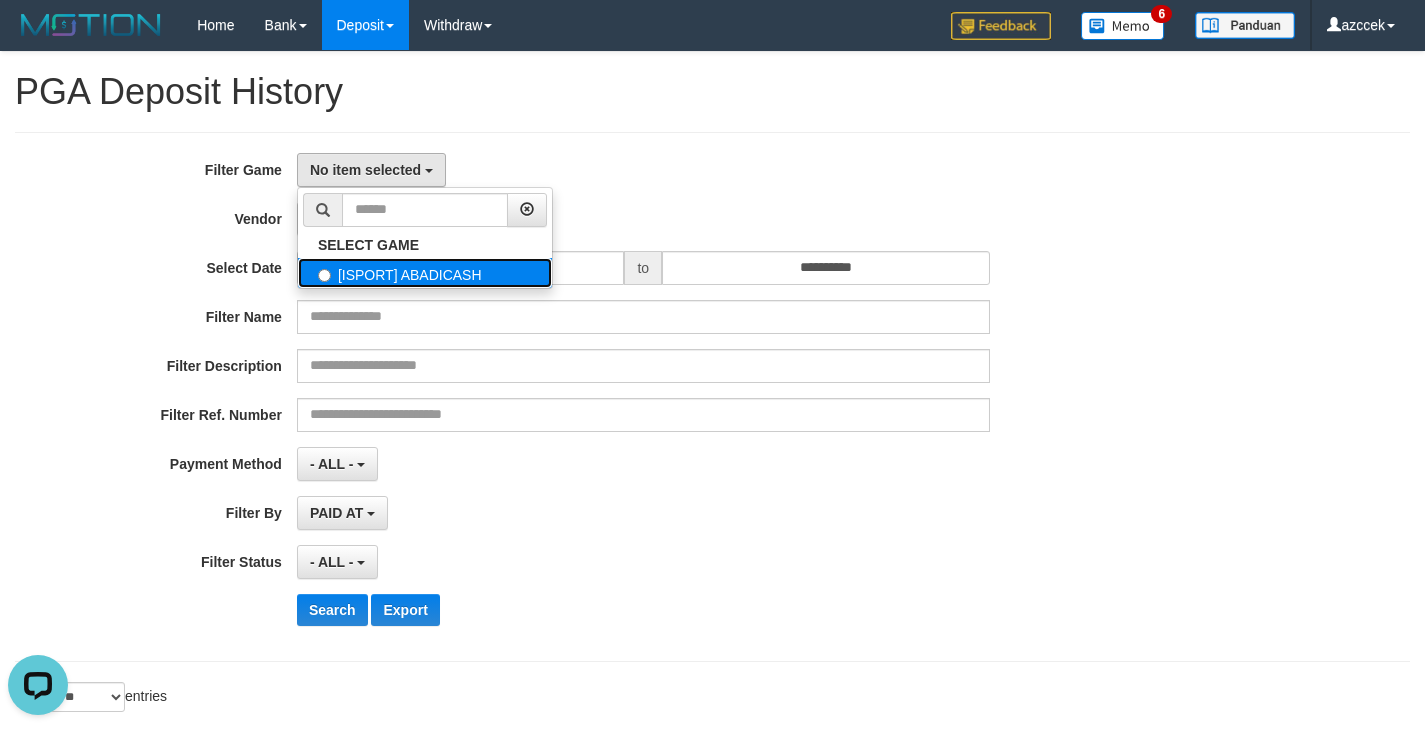 click on "[ISPORT] ABADICASH" at bounding box center [425, 273] 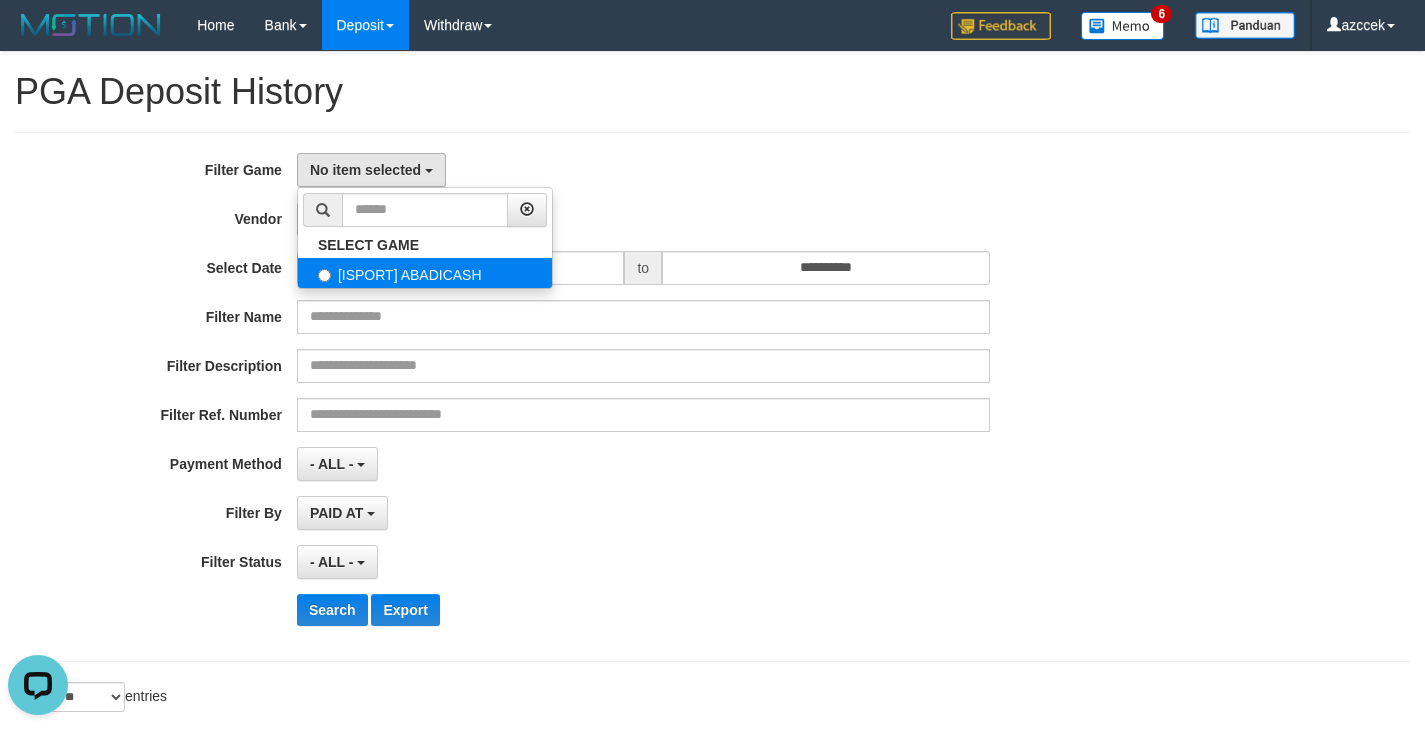 select on "***" 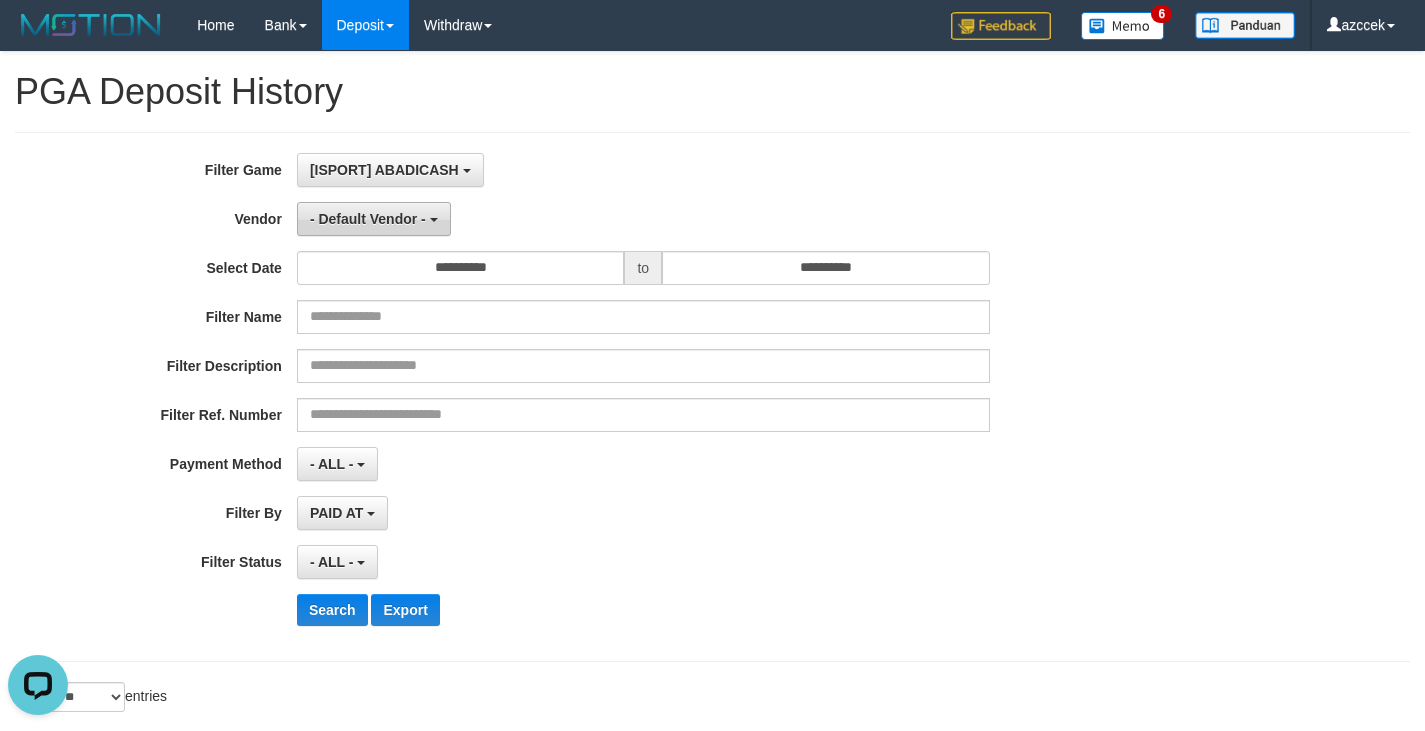 click on "- Default Vendor -" at bounding box center [374, 219] 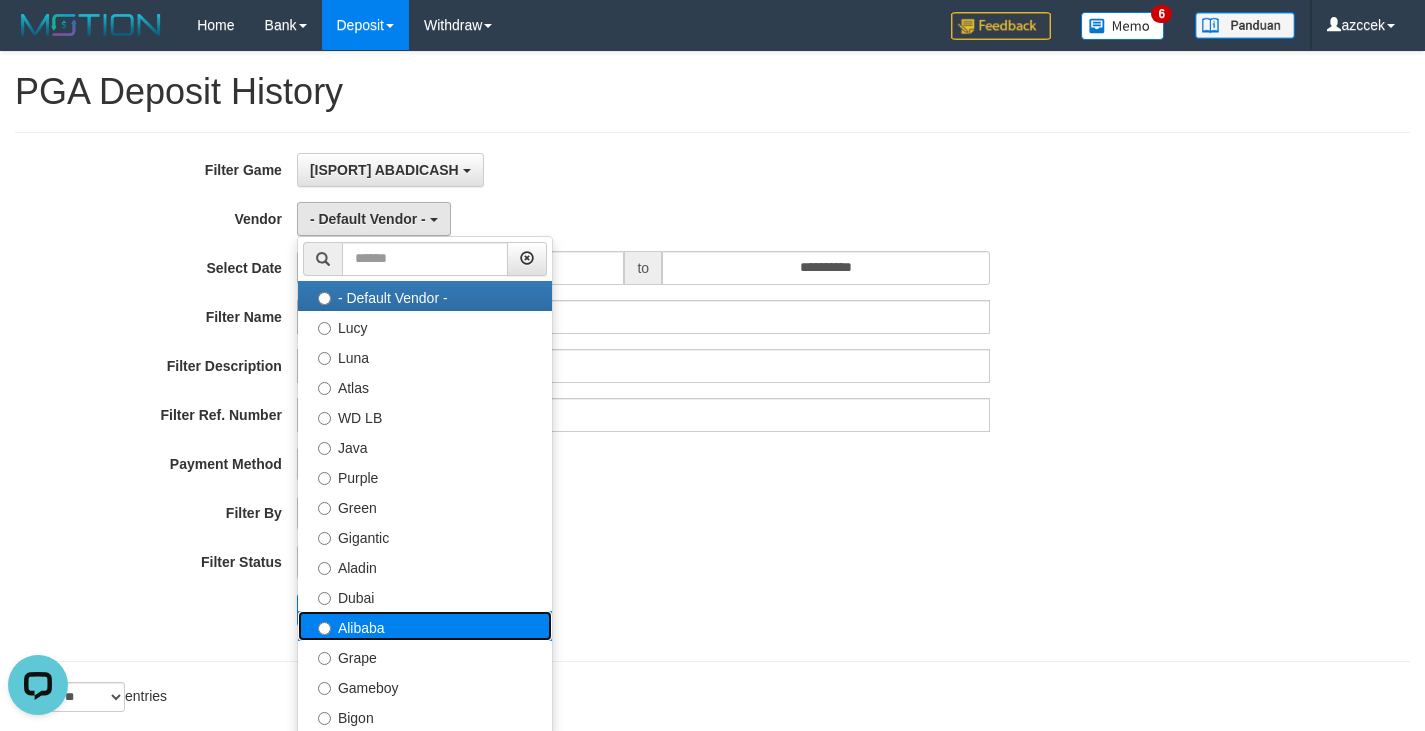 click on "Alibaba" at bounding box center [425, 626] 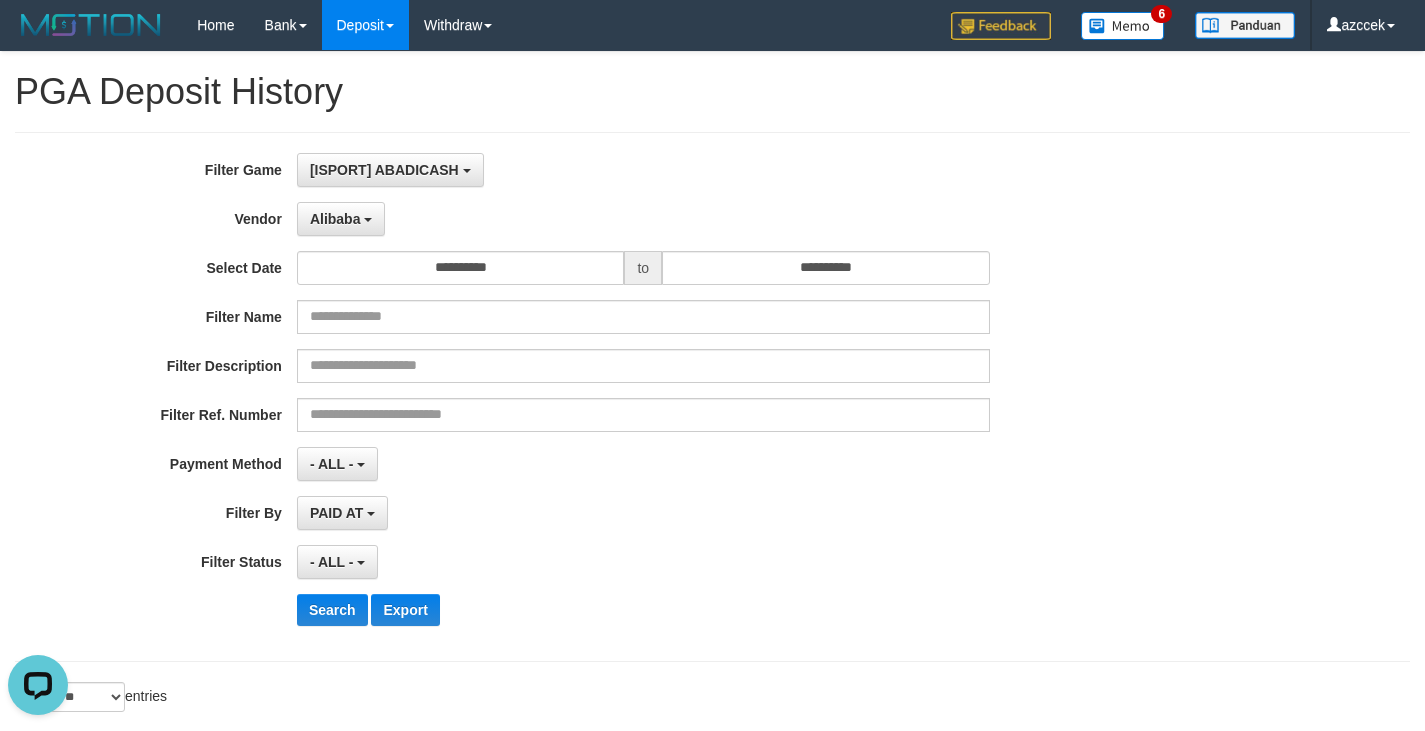 select on "**********" 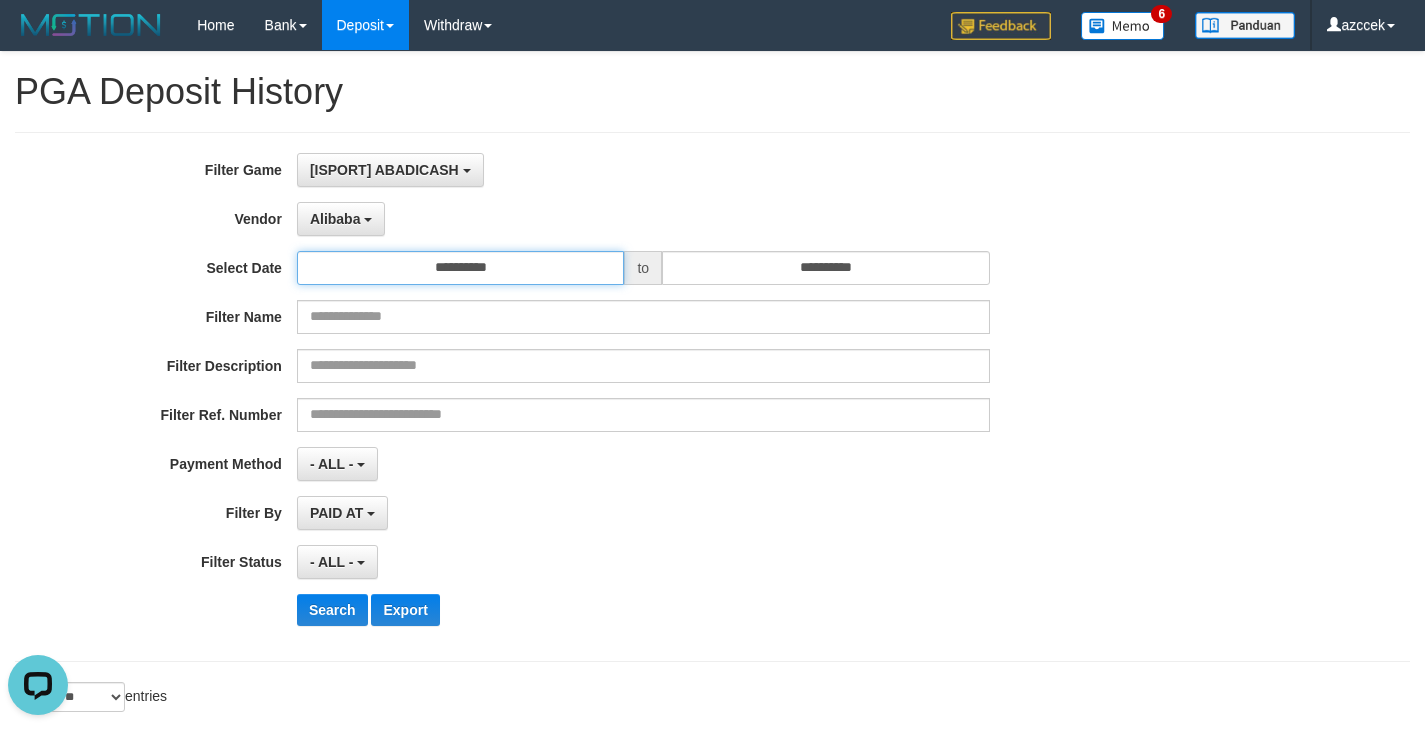 click on "**********" at bounding box center [461, 268] 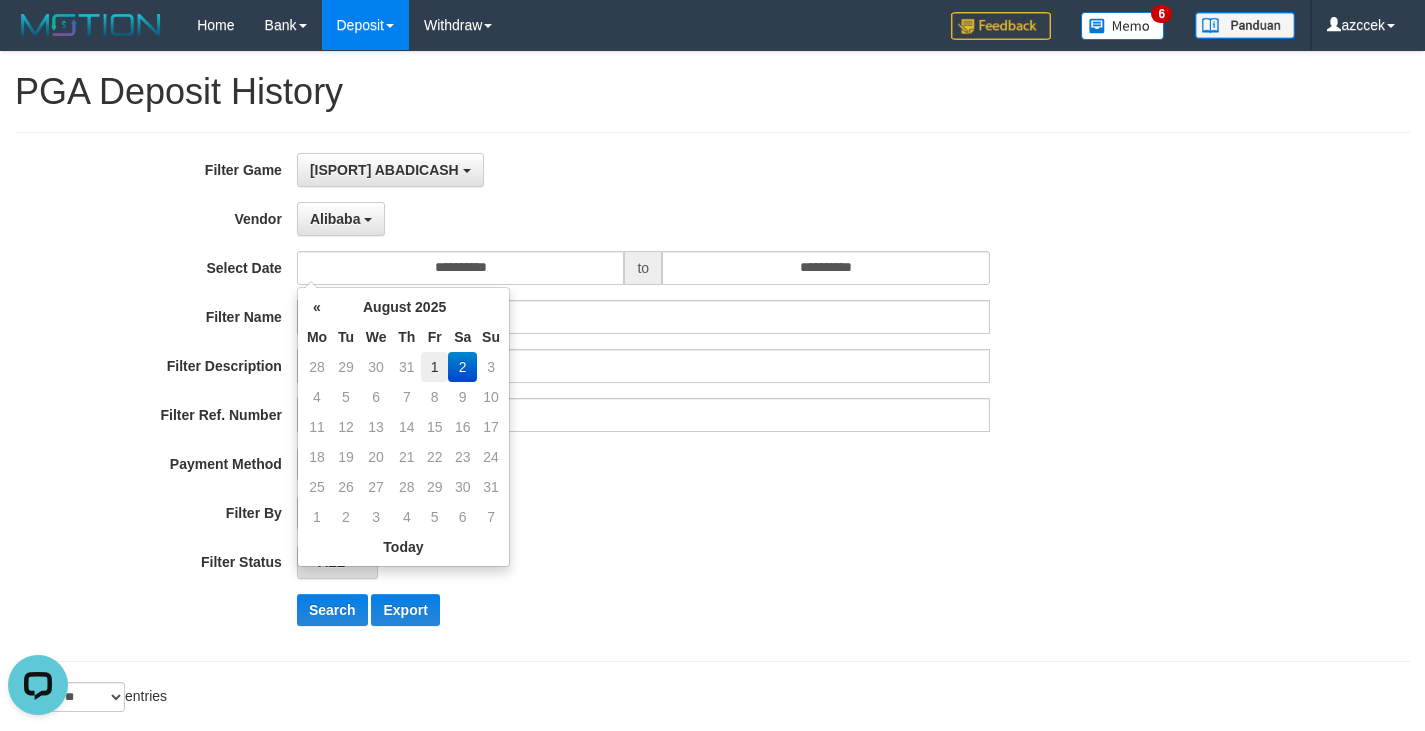 click on "1" at bounding box center (434, 367) 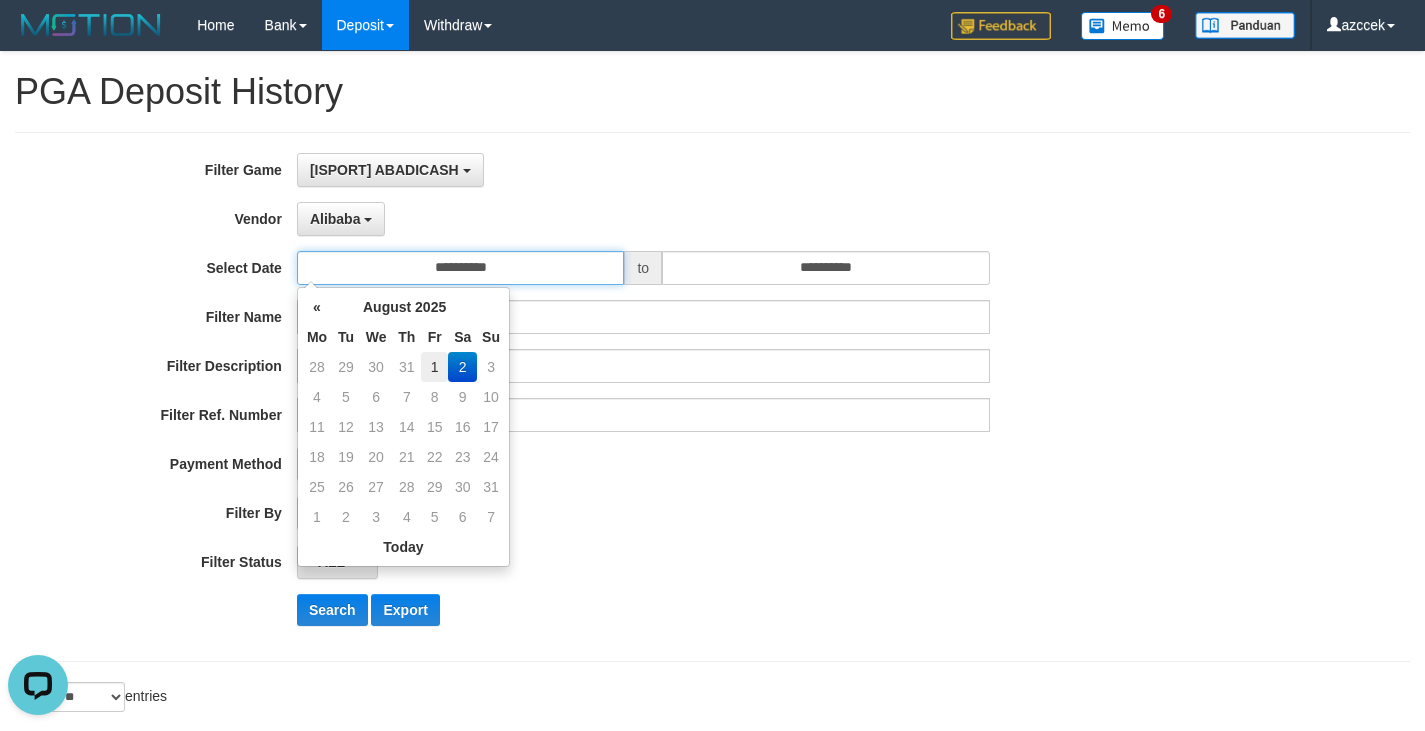 type on "**********" 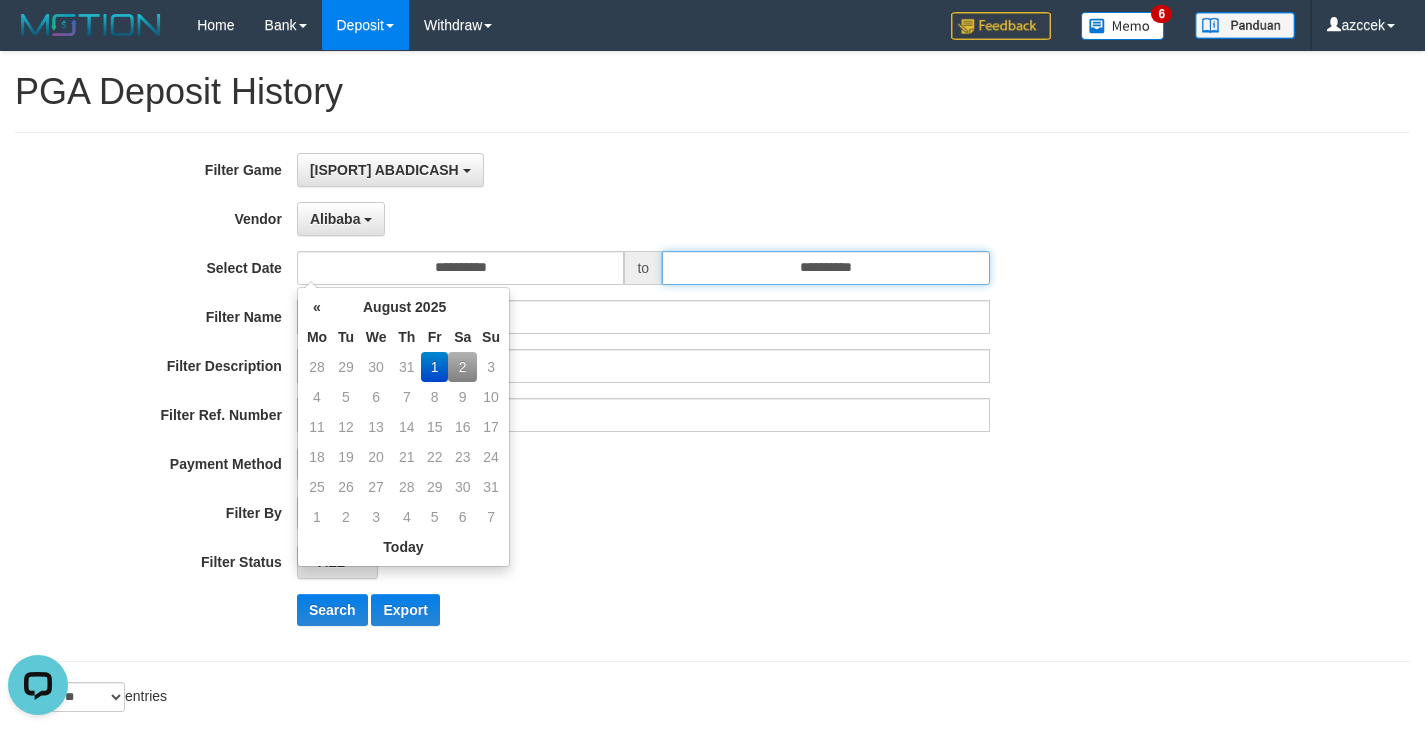 click on "**********" at bounding box center (826, 268) 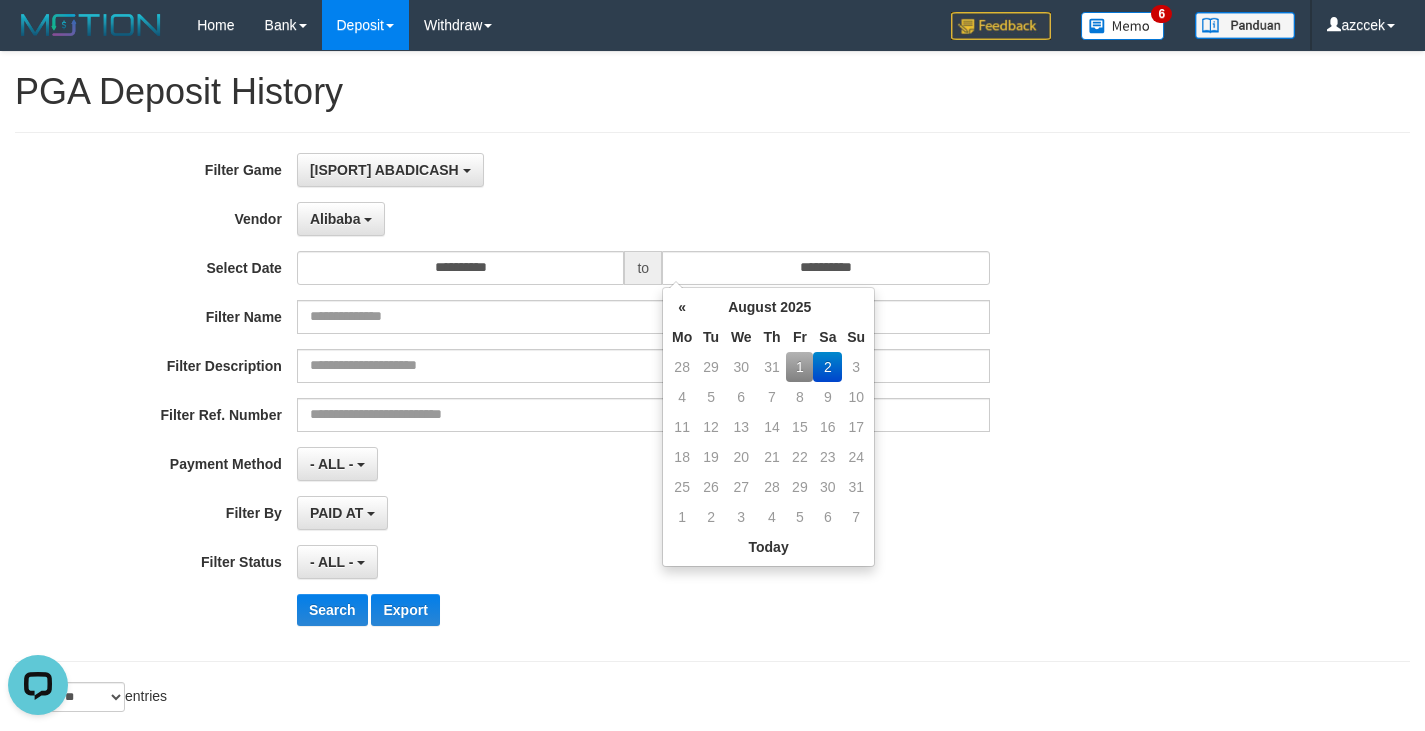 click on "1" at bounding box center [799, 367] 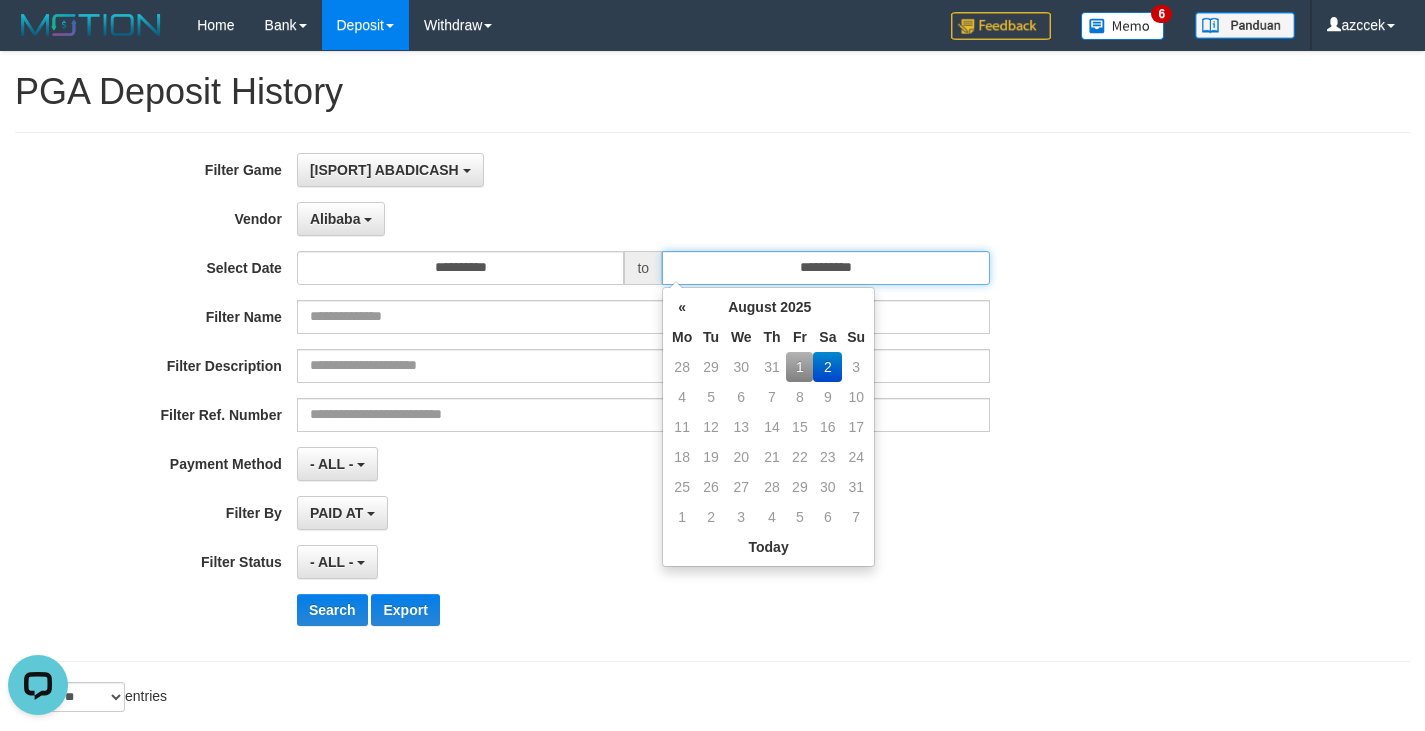 type on "**********" 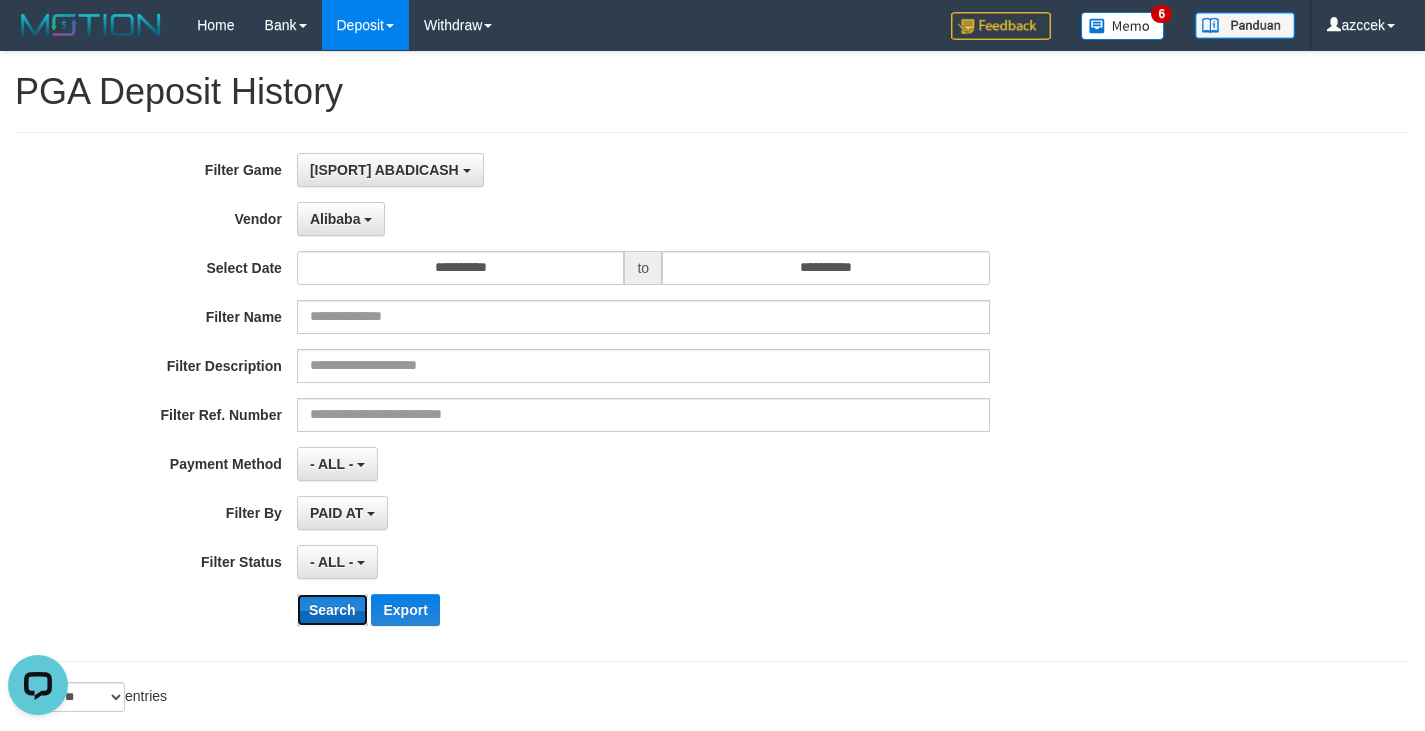 click on "Search" at bounding box center [332, 610] 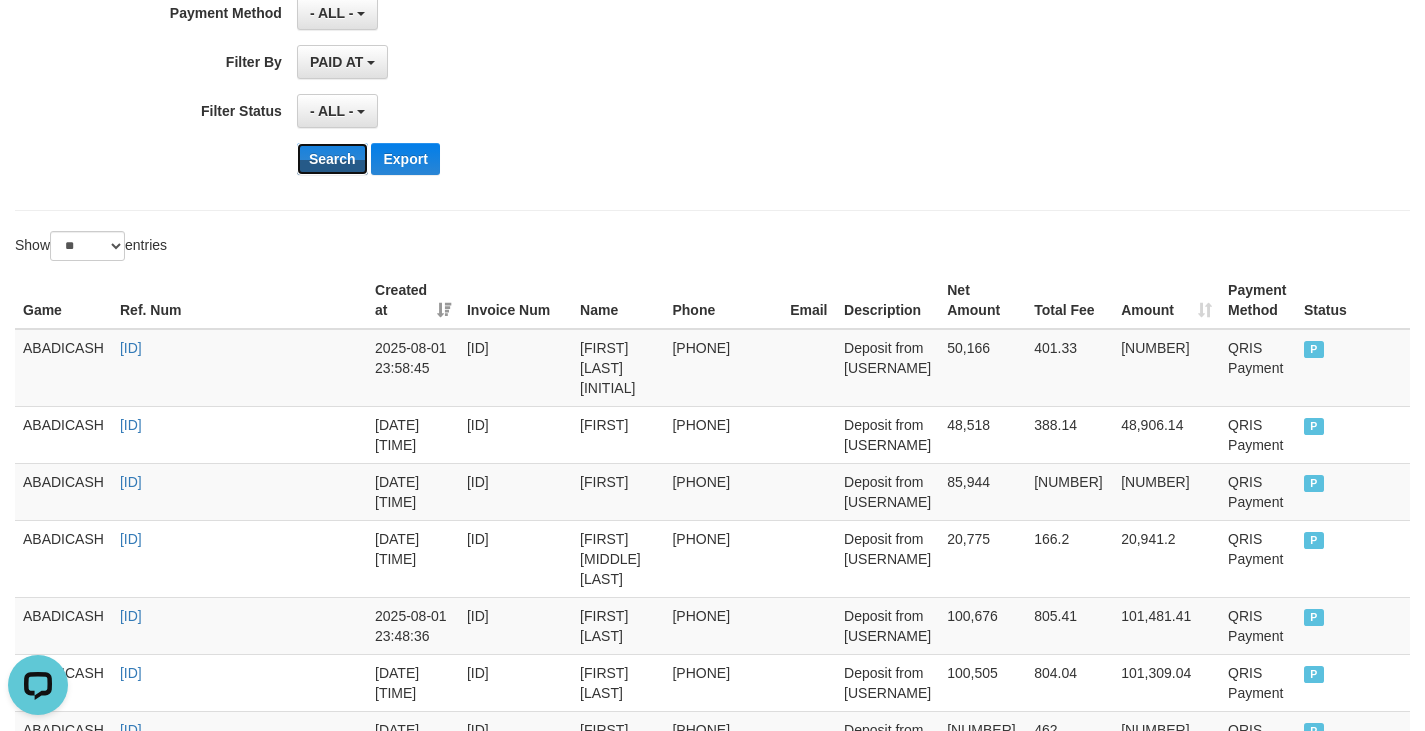 scroll, scrollTop: 0, scrollLeft: 0, axis: both 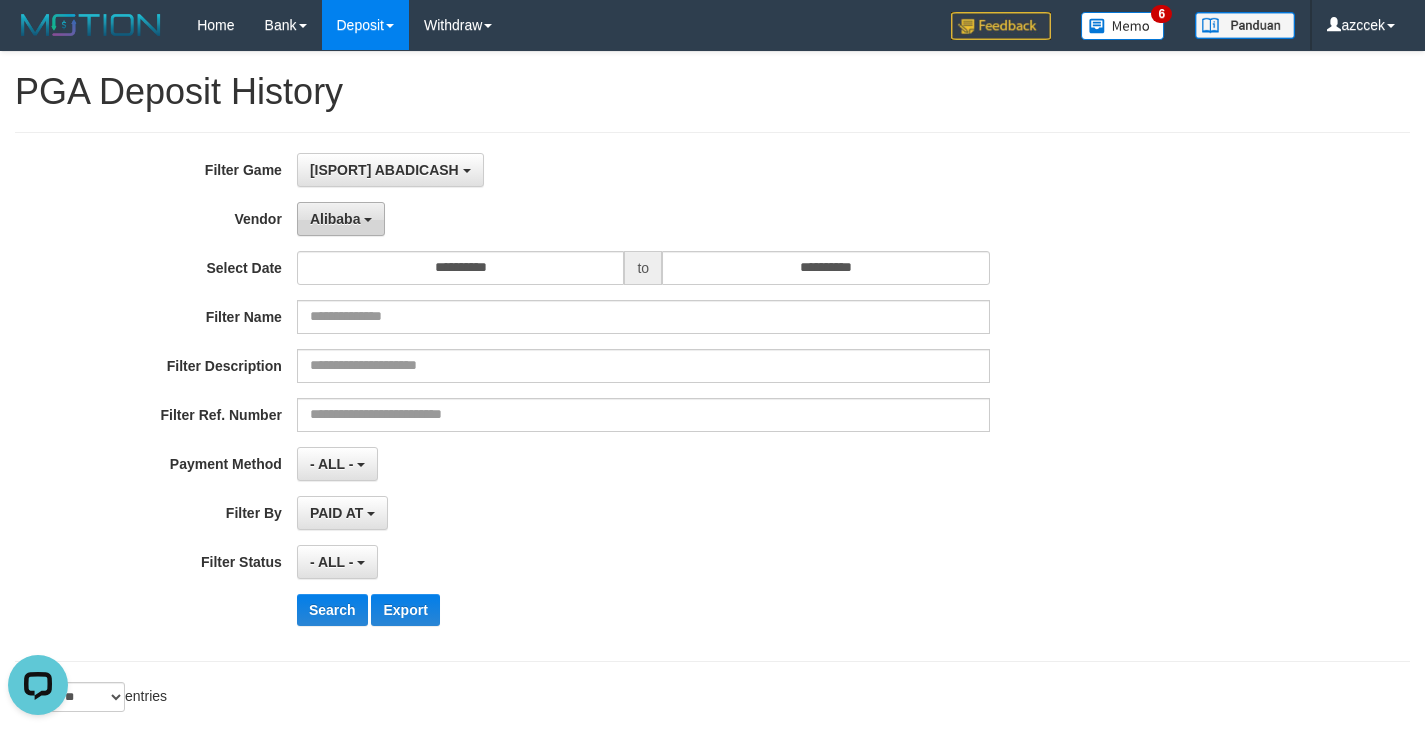 click on "Alibaba" at bounding box center (341, 219) 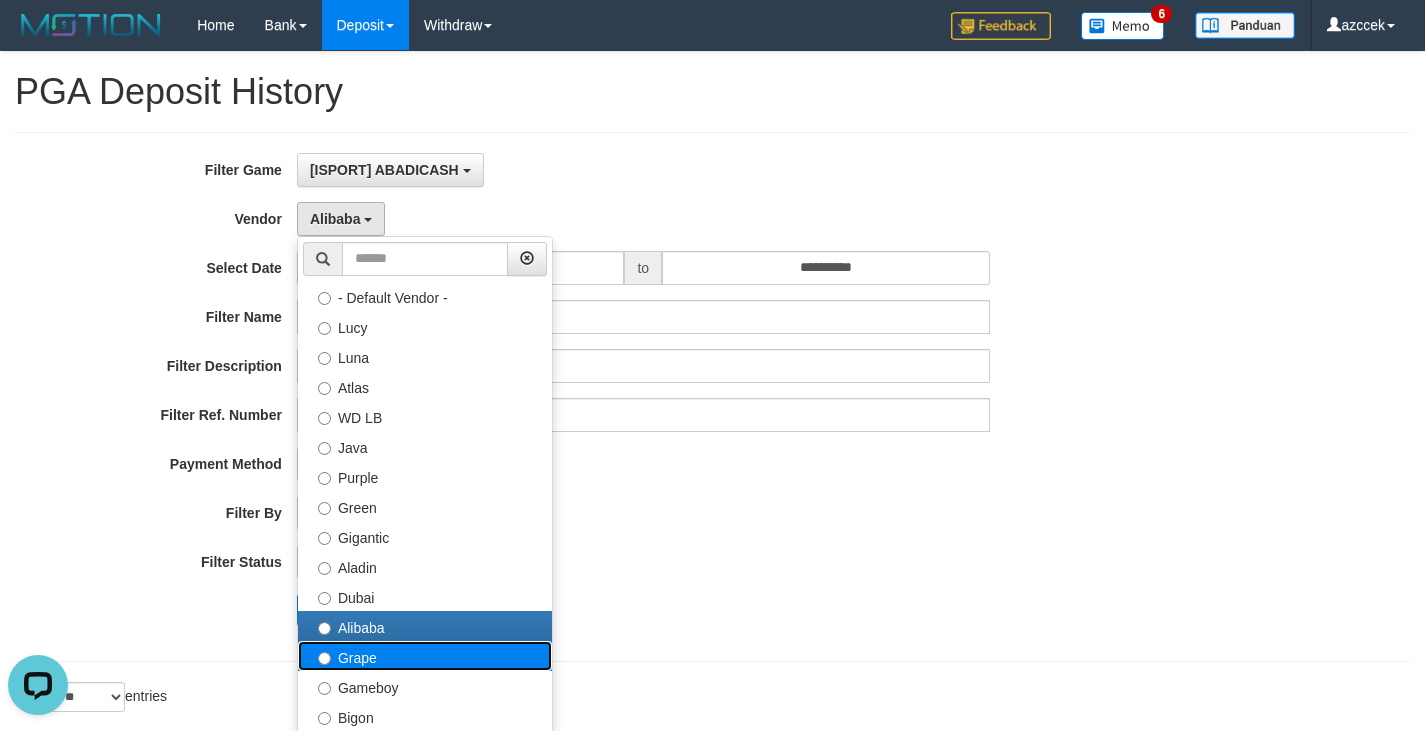 click on "Grape" at bounding box center (425, 656) 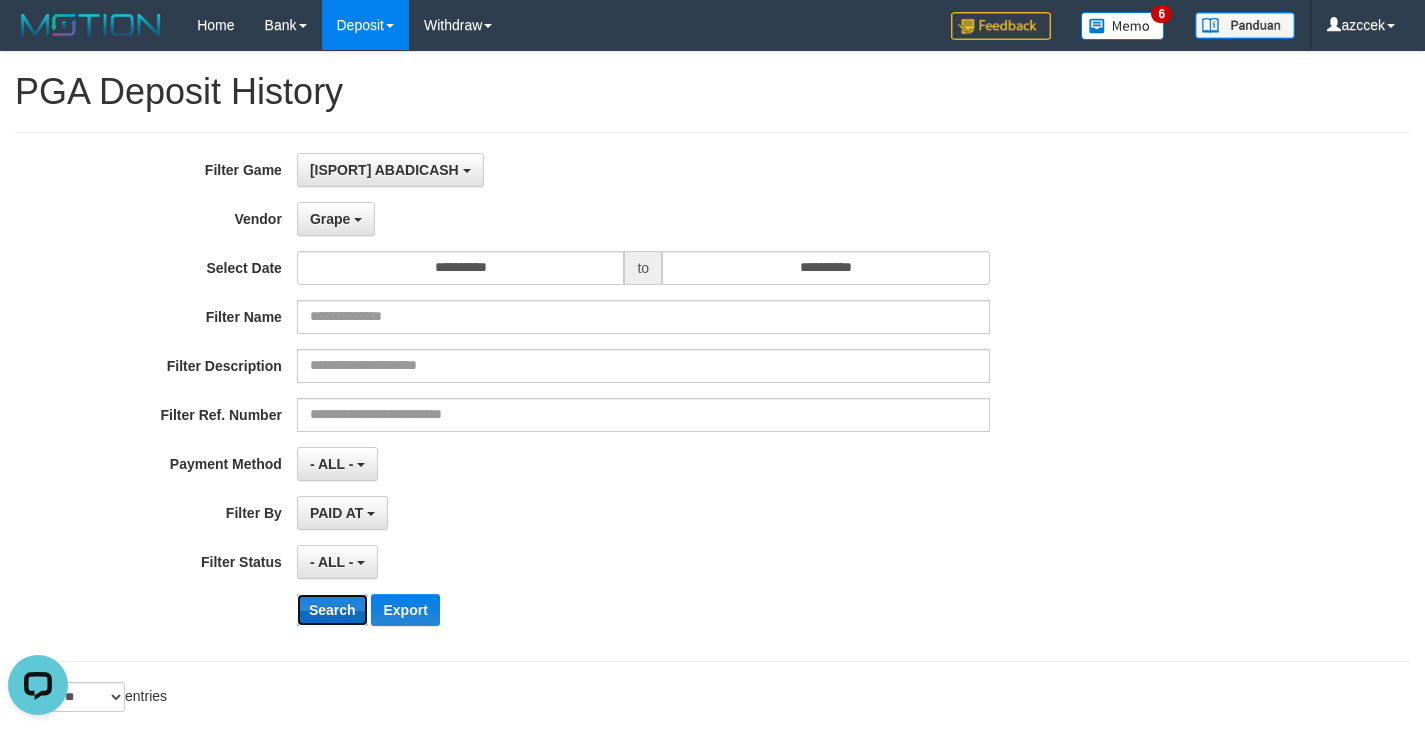 click on "Search" at bounding box center (332, 610) 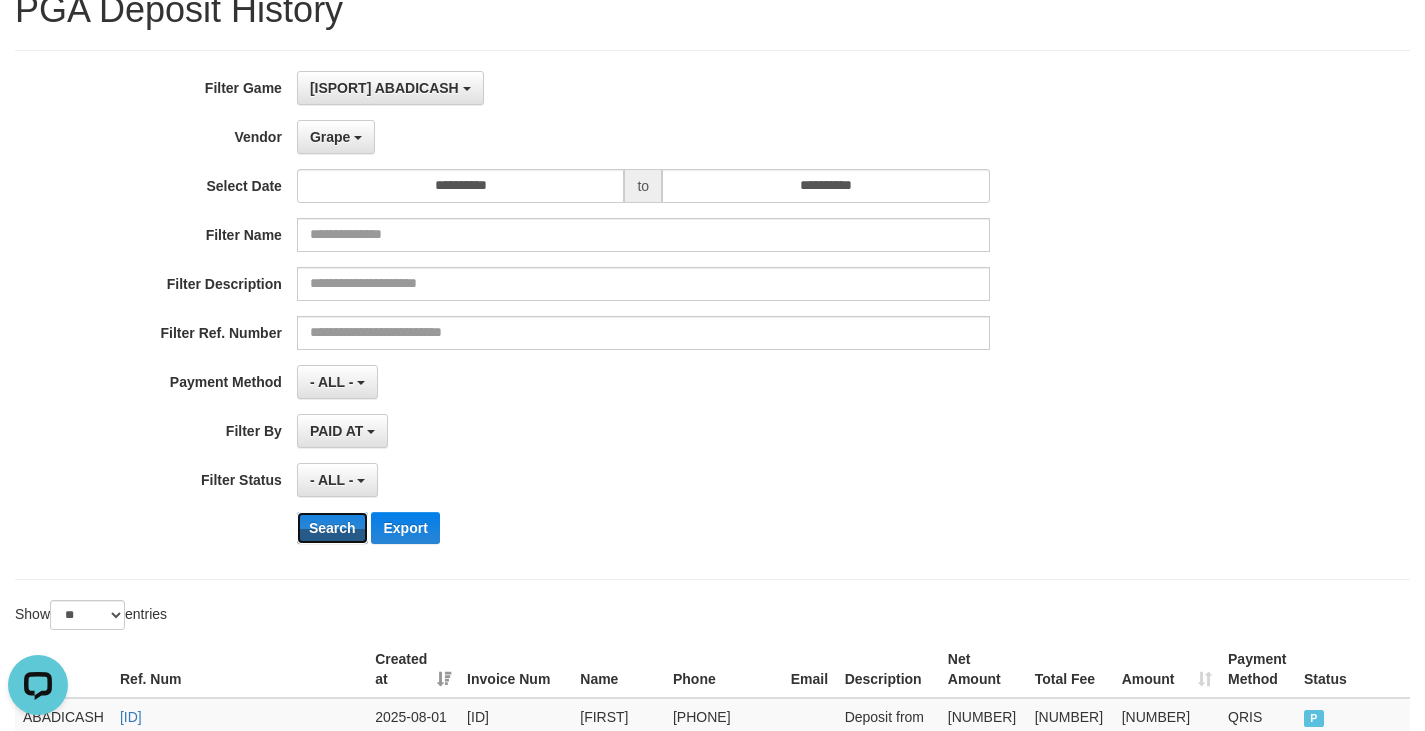 scroll, scrollTop: 0, scrollLeft: 0, axis: both 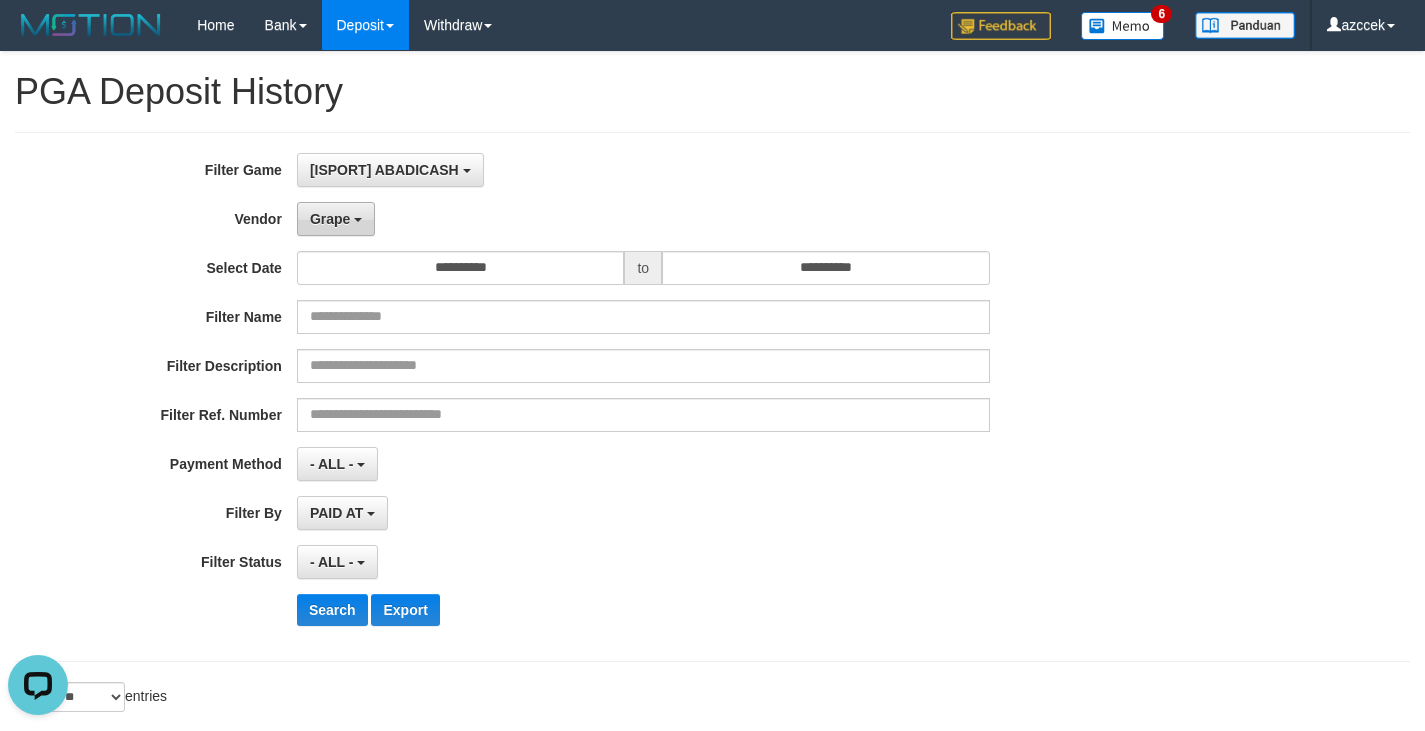 click on "Grape" at bounding box center [336, 219] 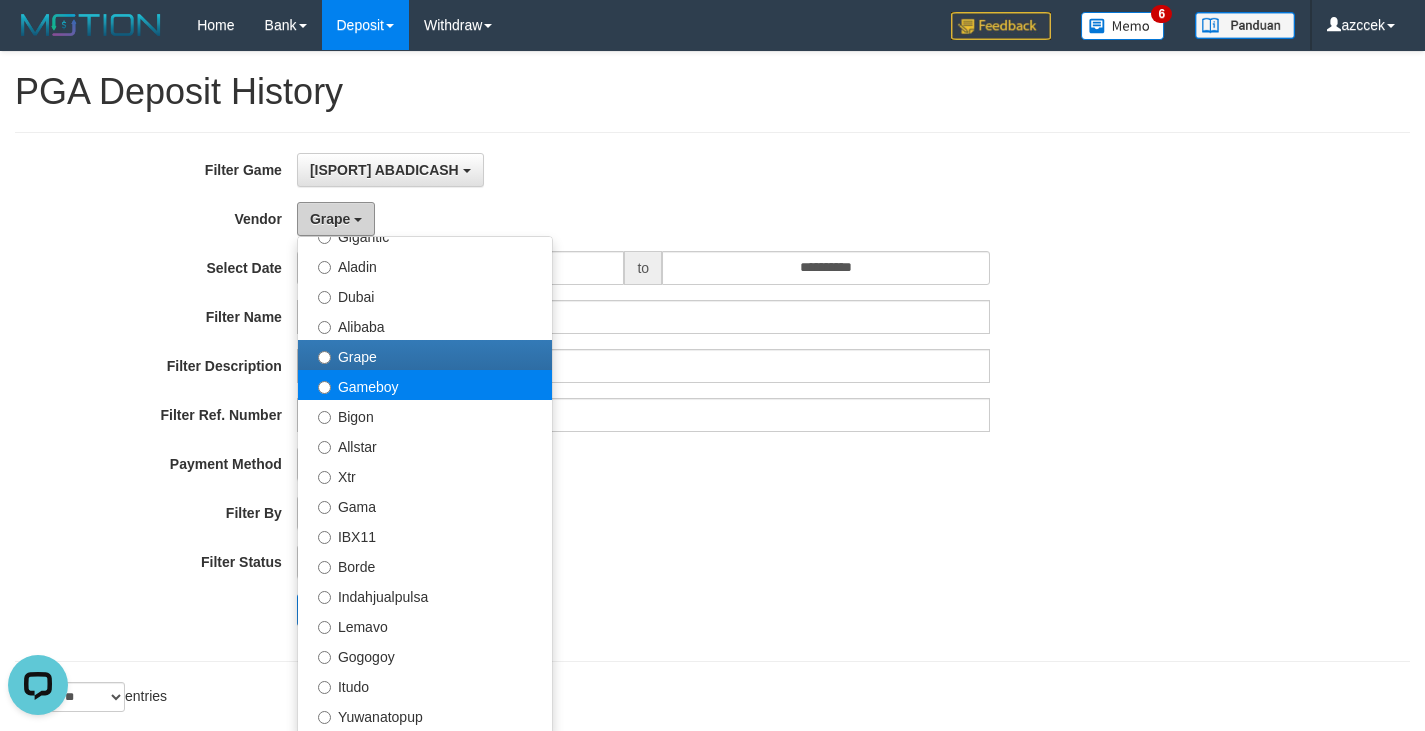 scroll, scrollTop: 400, scrollLeft: 0, axis: vertical 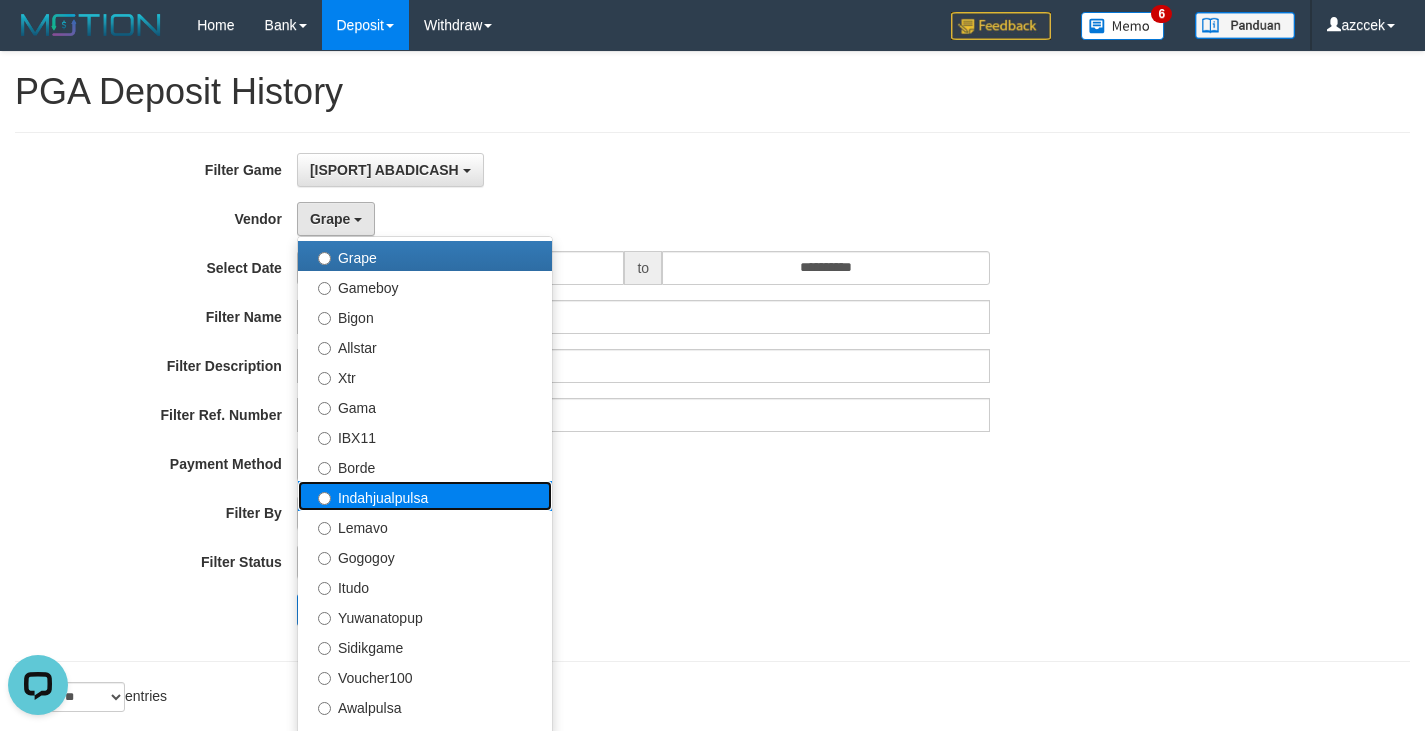 click on "Indahjualpulsa" at bounding box center (425, 496) 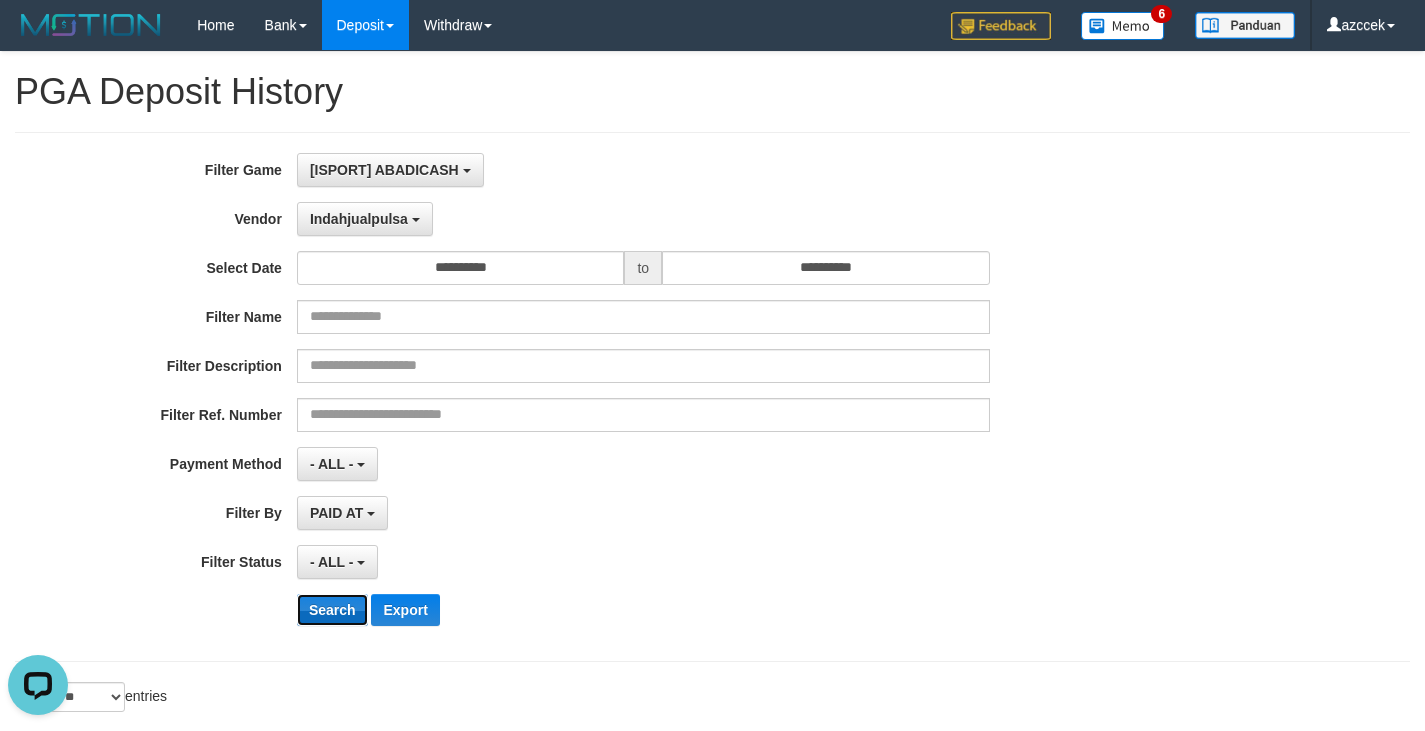 click on "Search" at bounding box center [332, 610] 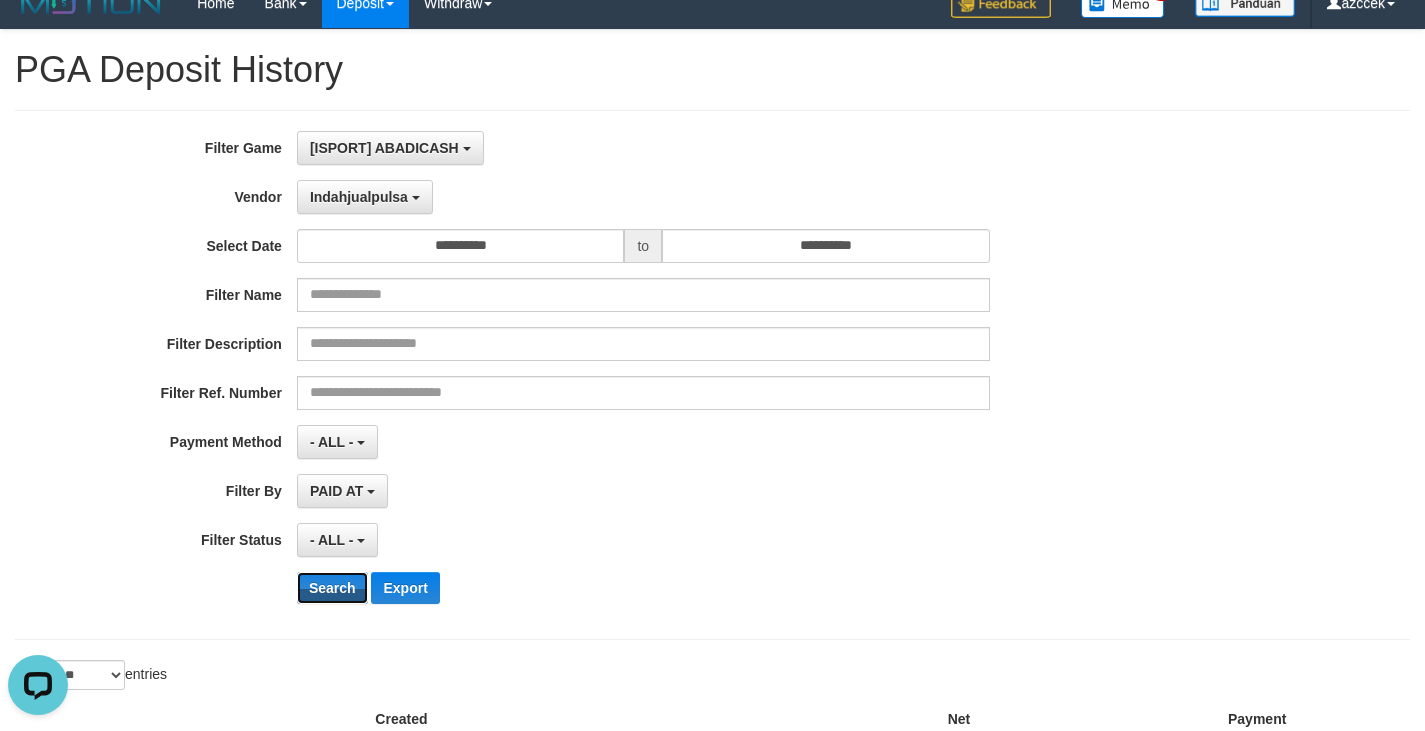 scroll, scrollTop: 0, scrollLeft: 0, axis: both 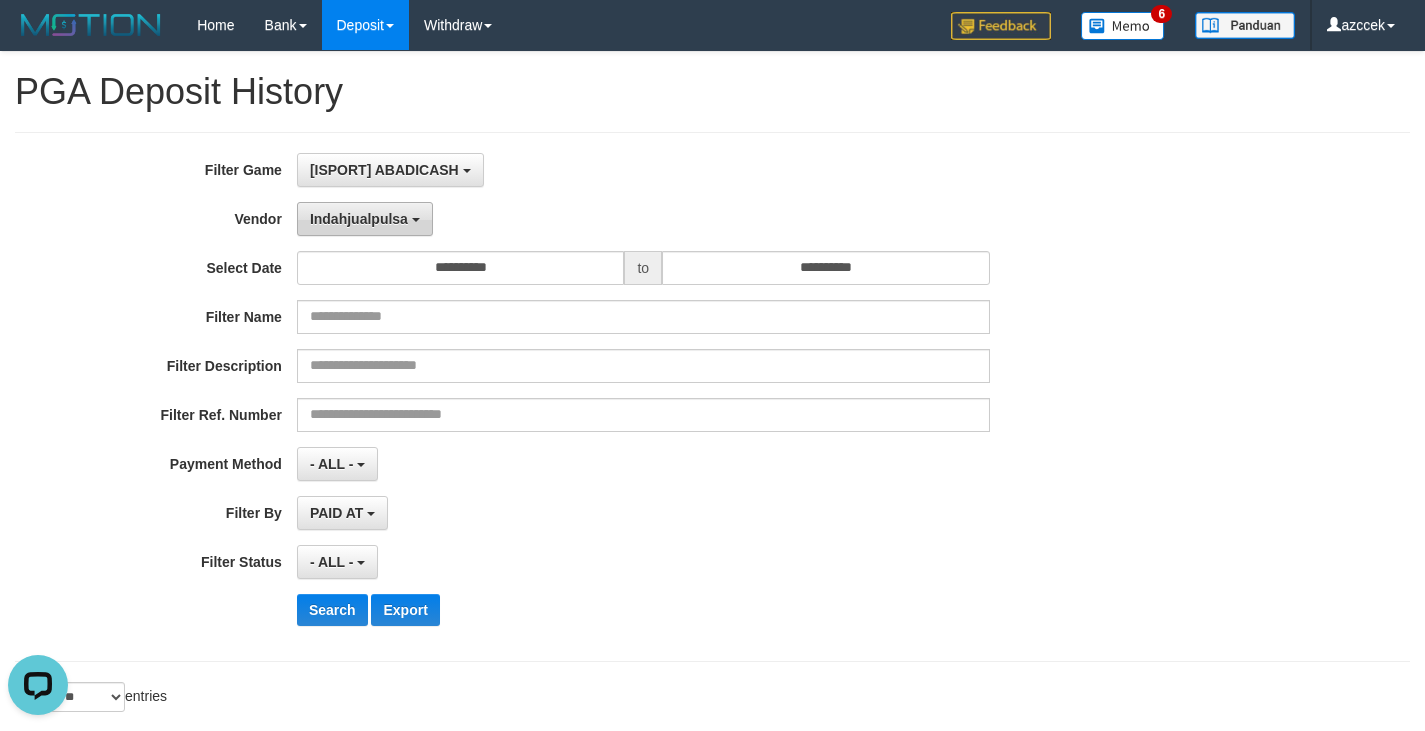 click on "Indahjualpulsa" at bounding box center [365, 219] 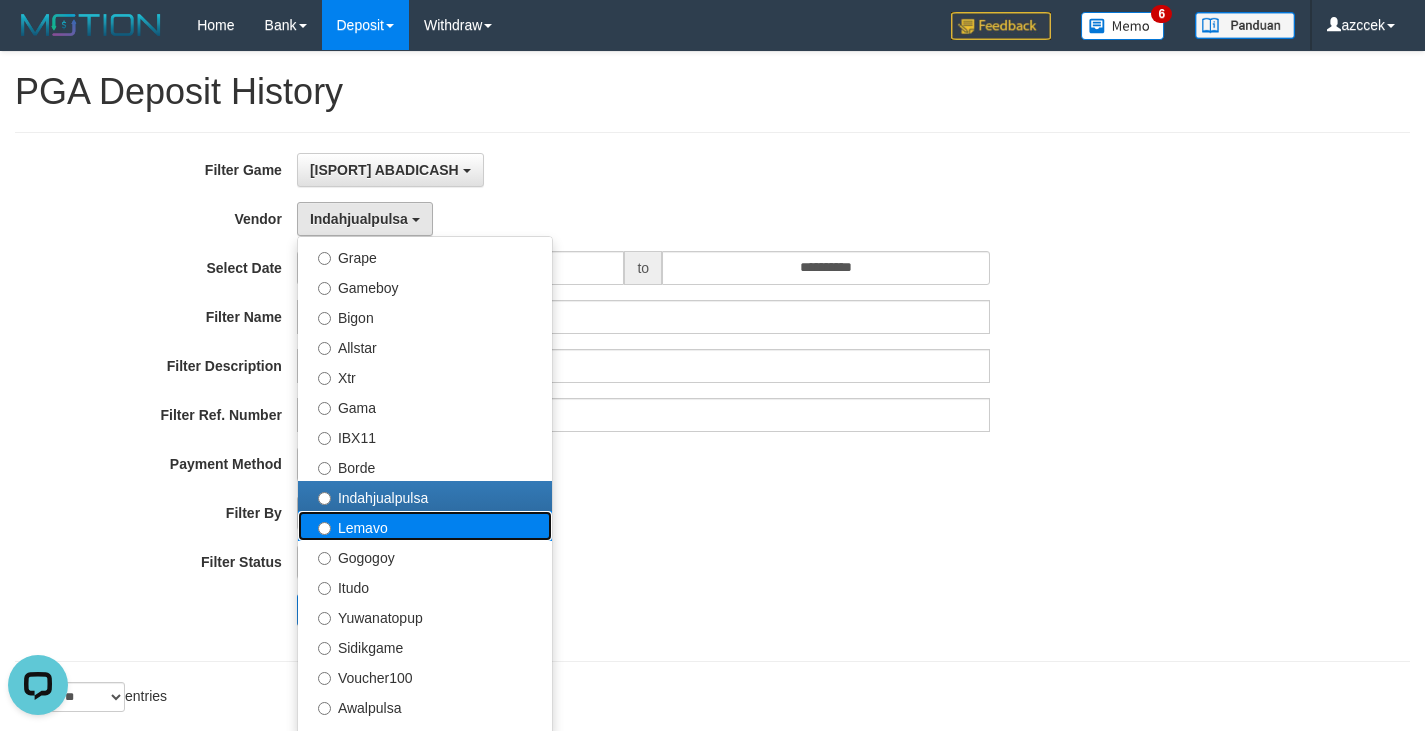 click on "Lemavo" at bounding box center (425, 526) 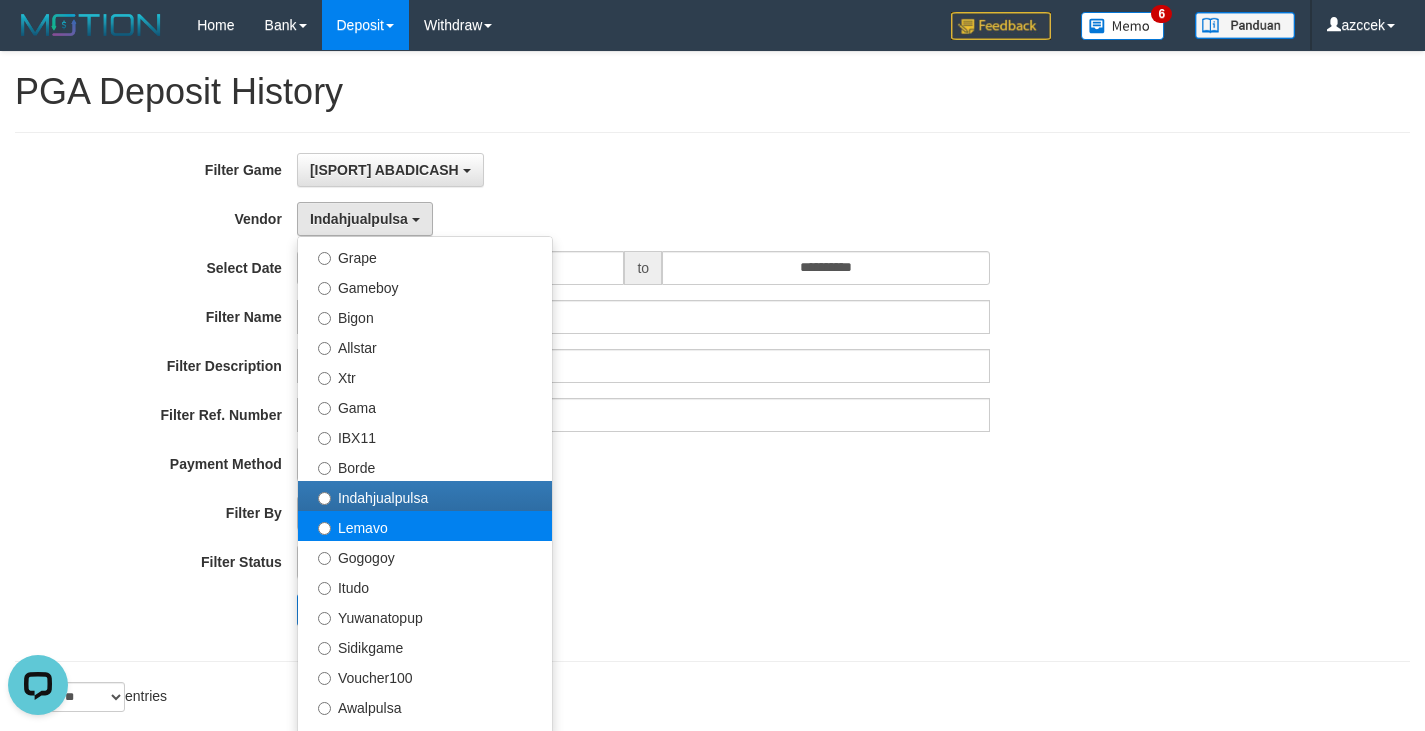 select on "**********" 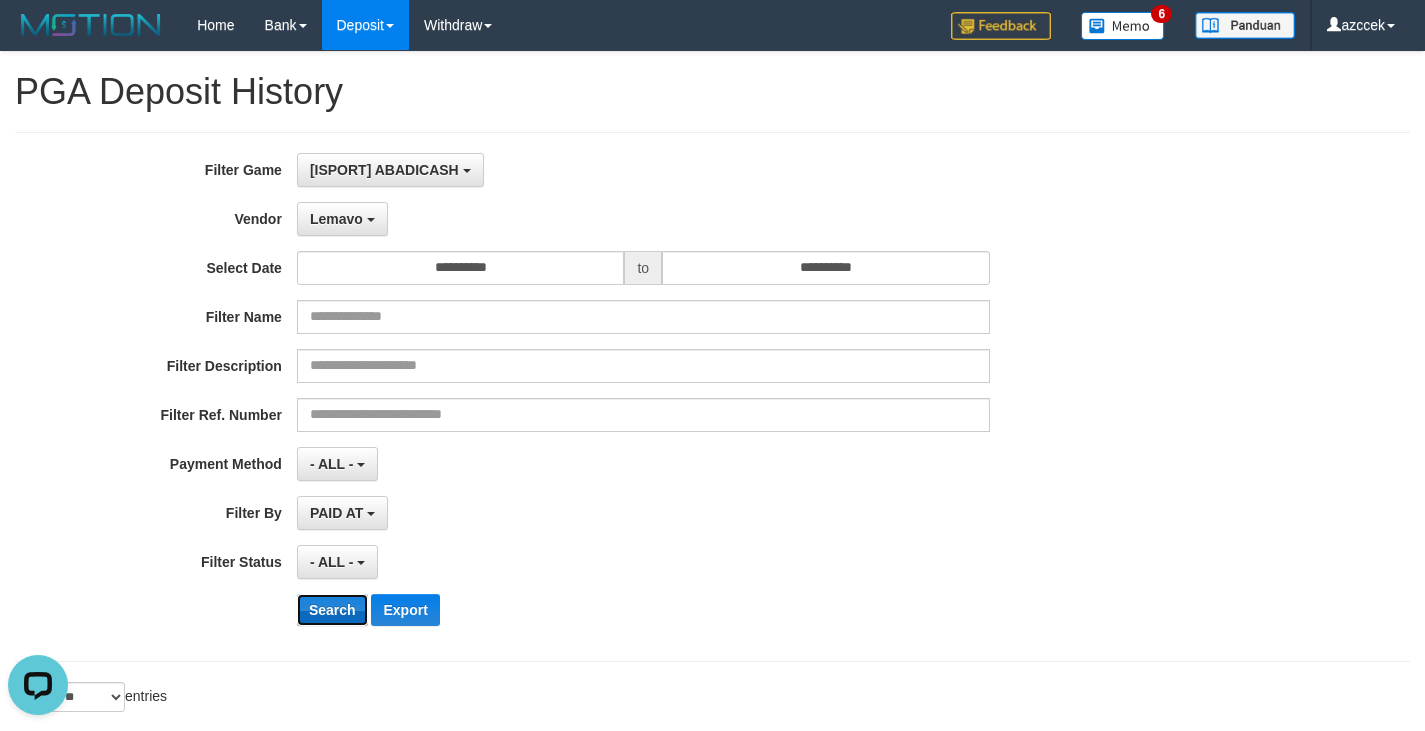 click on "Search" at bounding box center [332, 610] 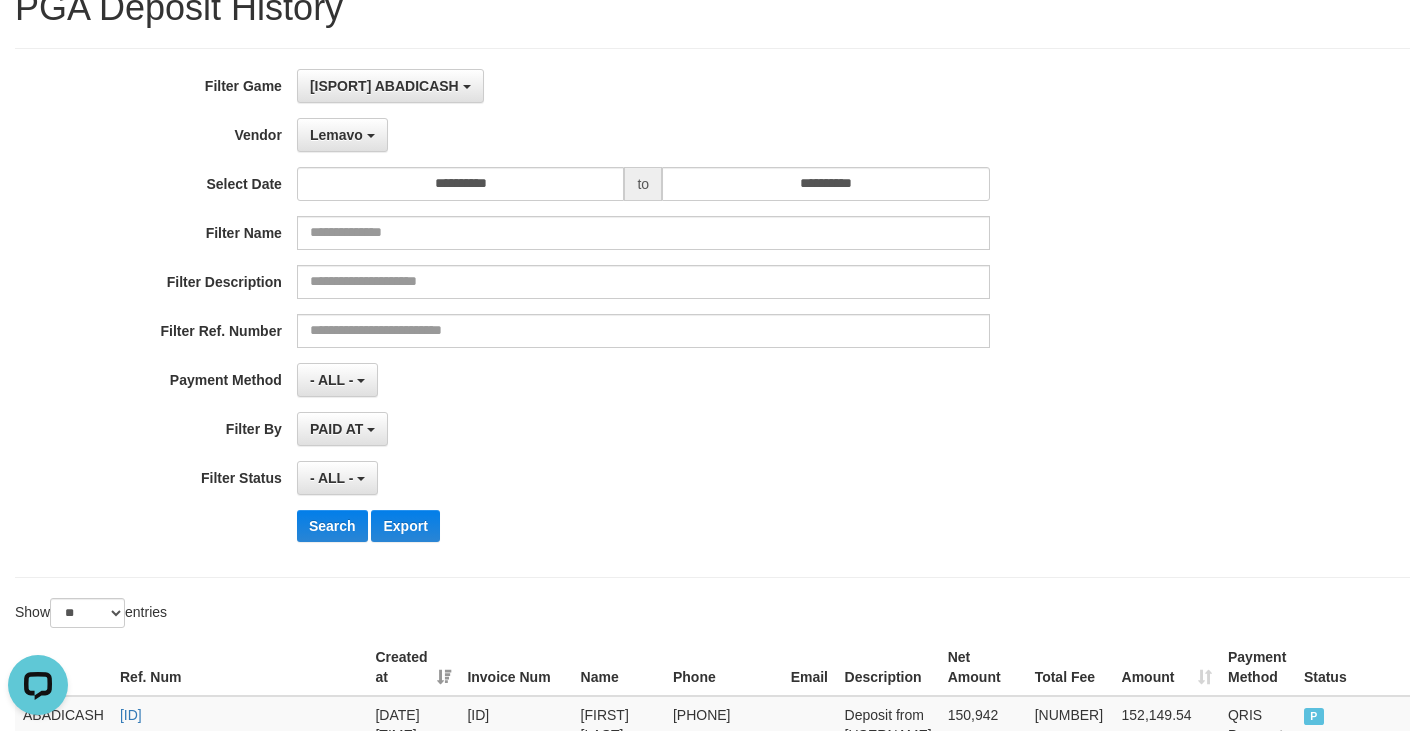 scroll, scrollTop: 0, scrollLeft: 0, axis: both 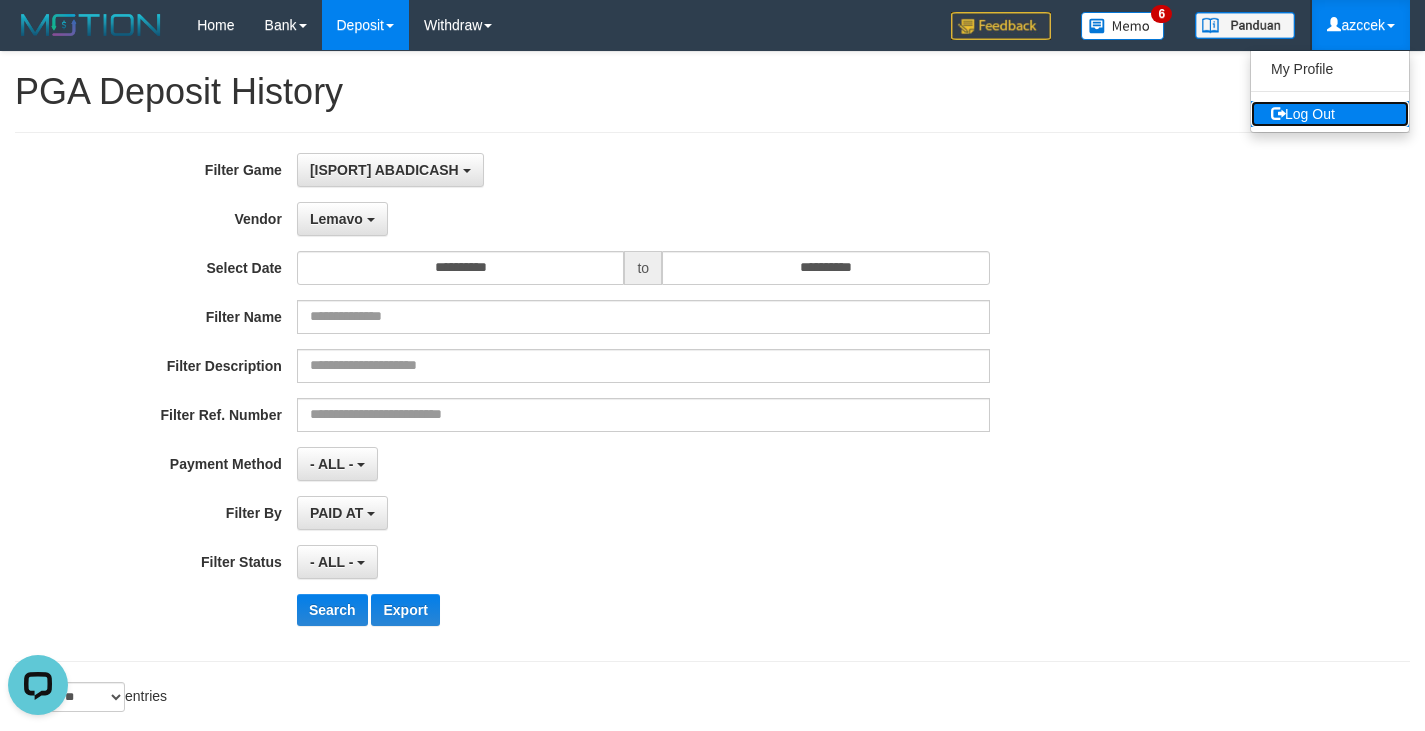 click on "Log Out" at bounding box center [1330, 114] 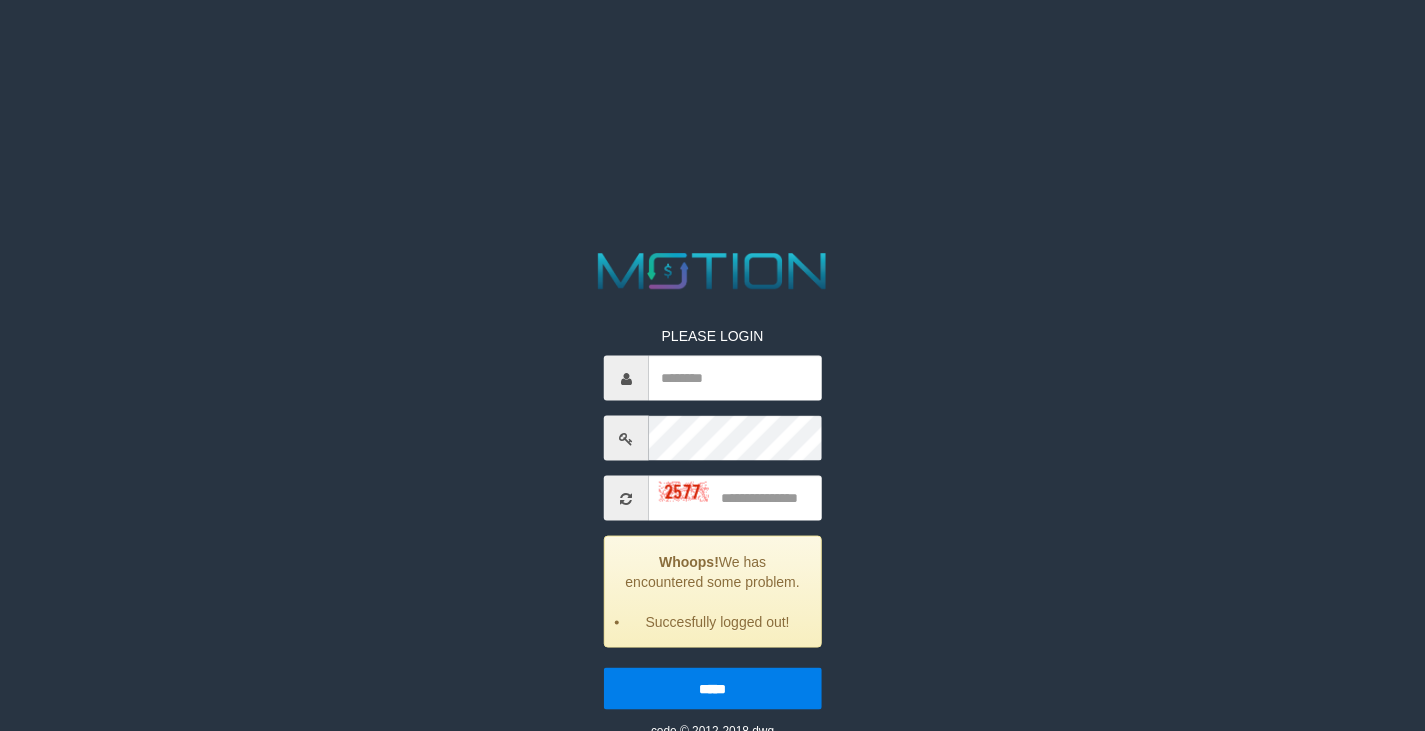scroll, scrollTop: 0, scrollLeft: 0, axis: both 